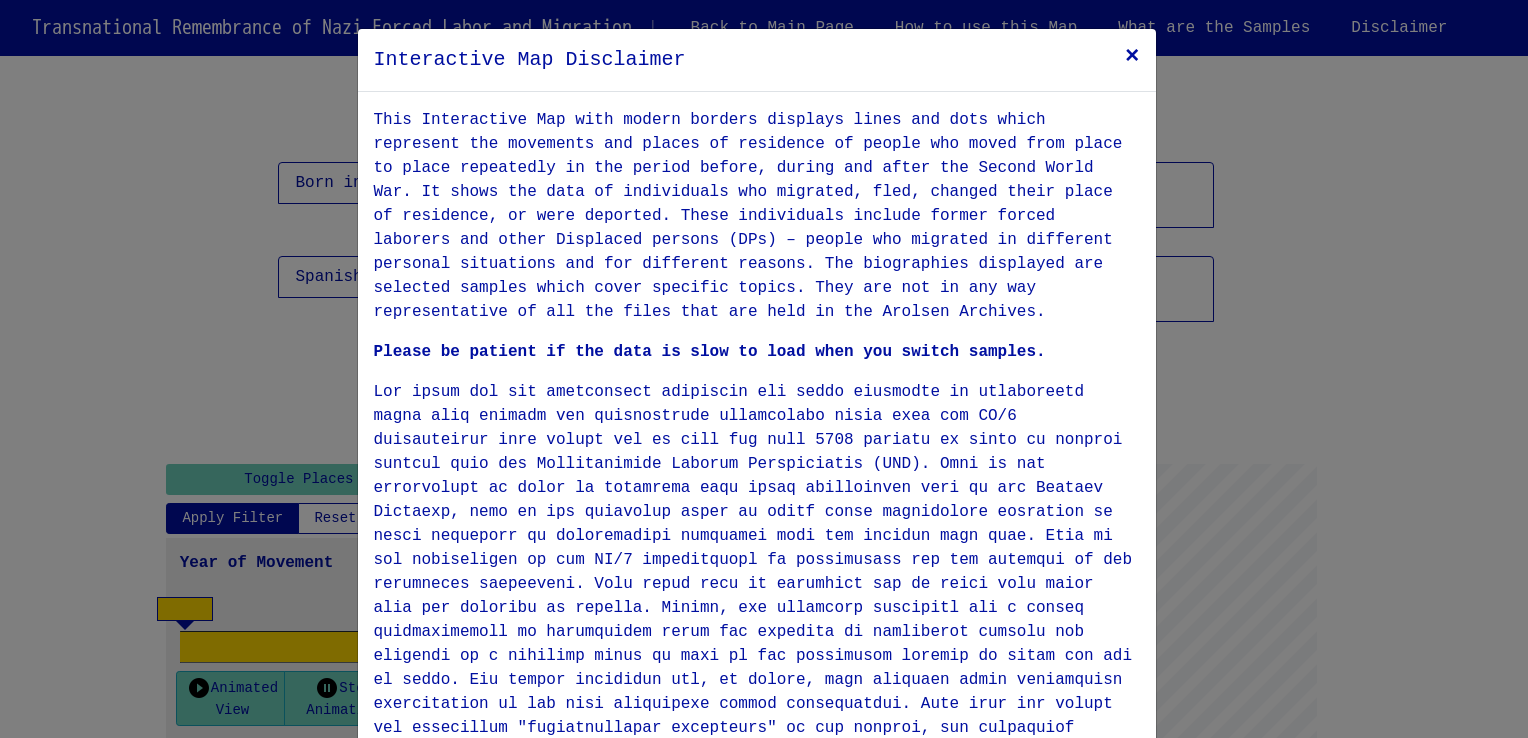 scroll, scrollTop: 0, scrollLeft: 0, axis: both 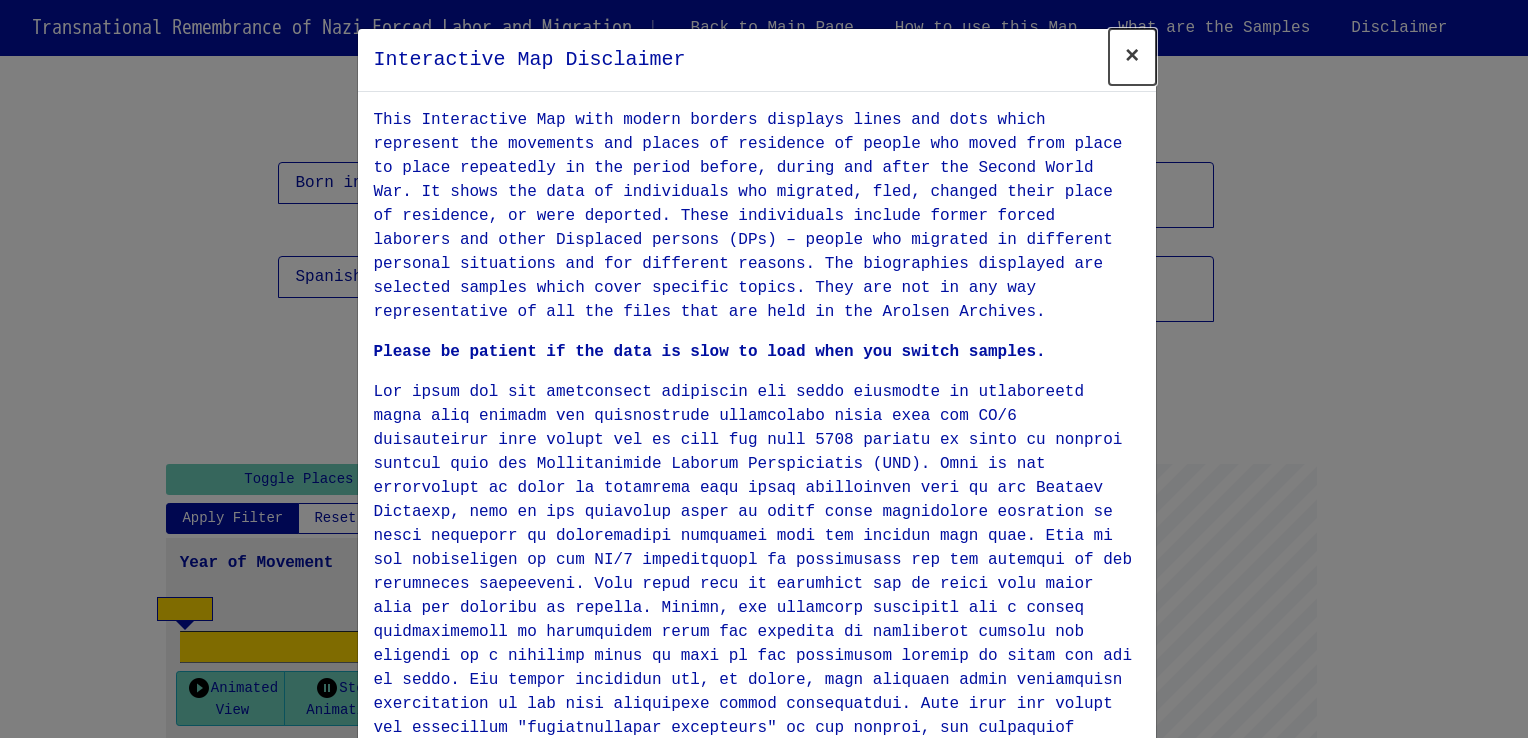 click on "×" at bounding box center [1132, 56] 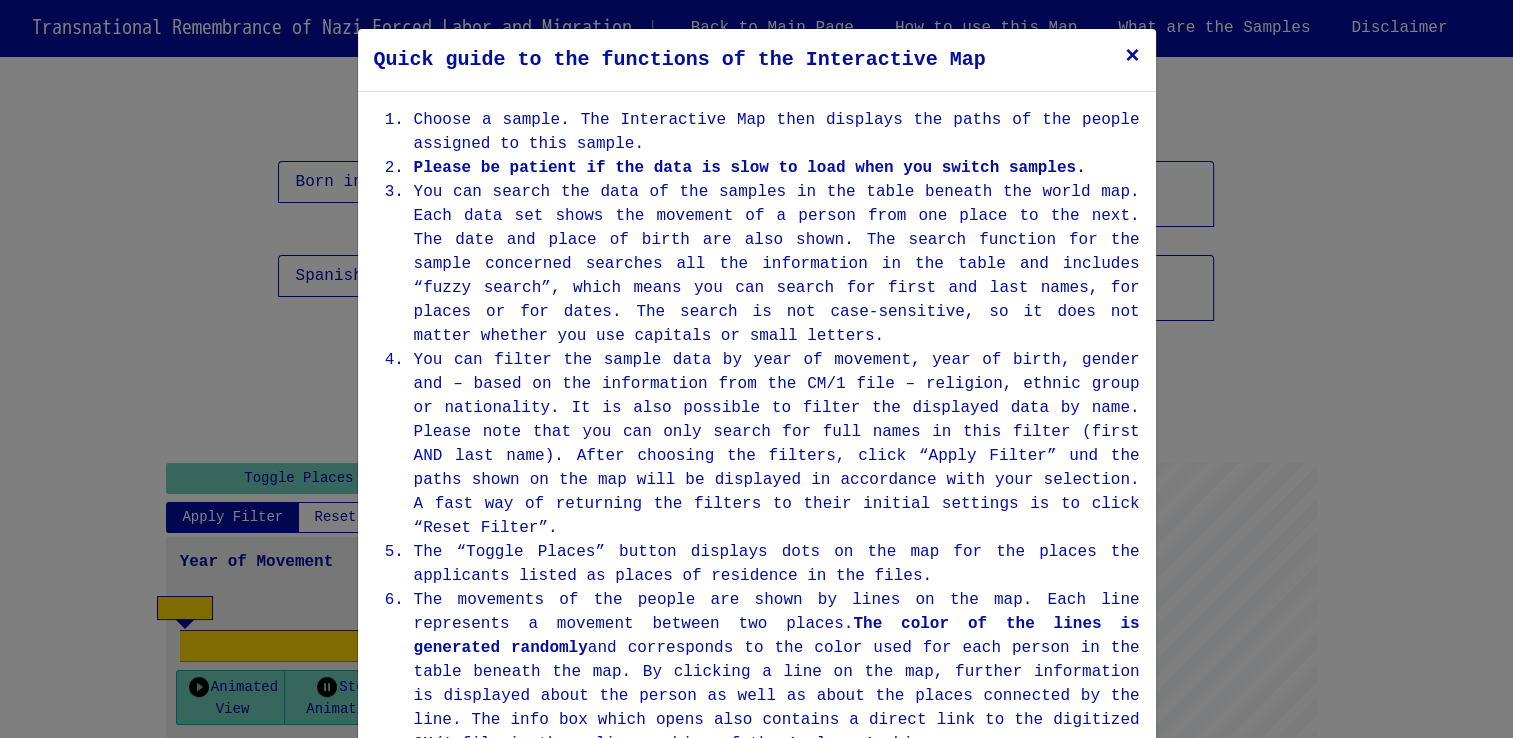 scroll, scrollTop: 0, scrollLeft: 0, axis: both 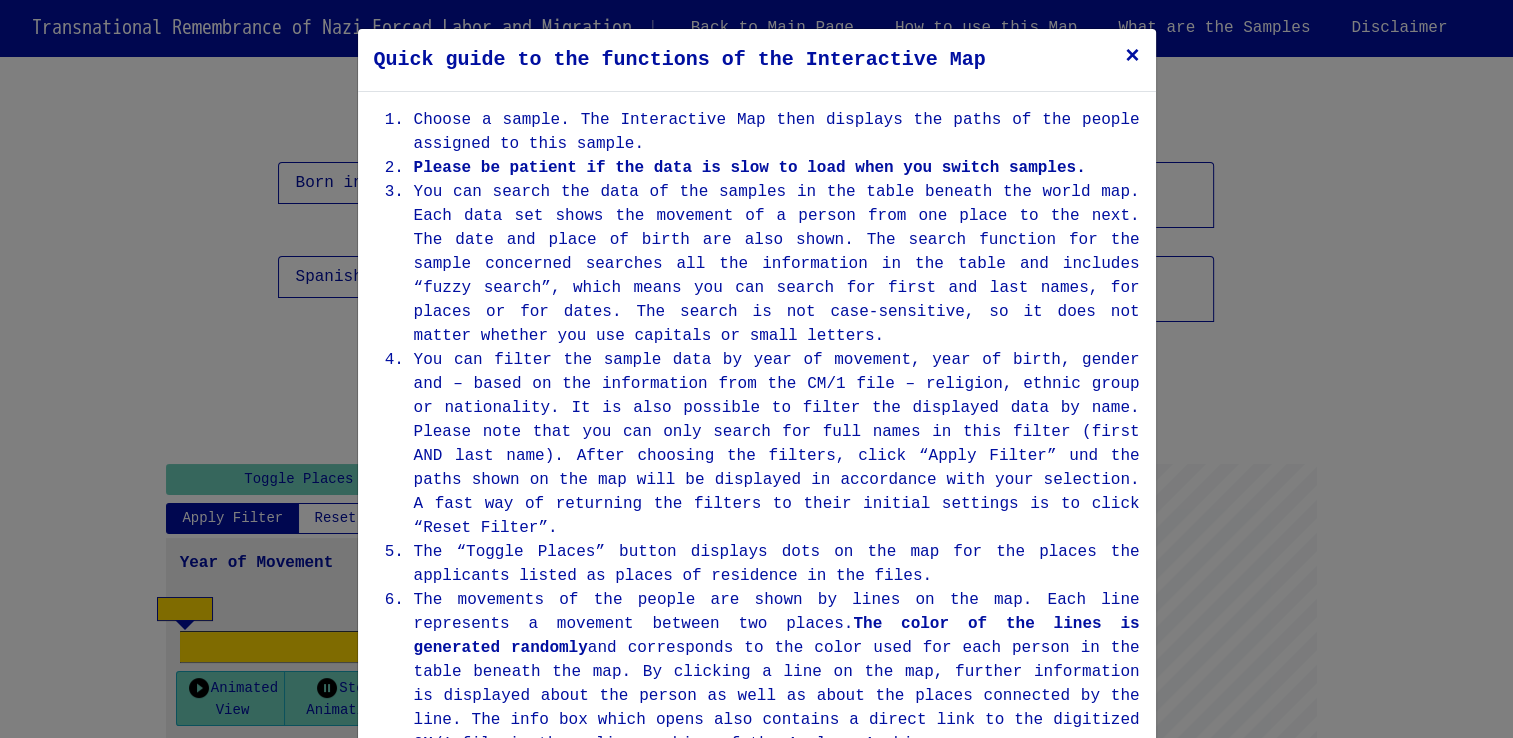 click on "You can search the data of the samples in the table beneath the world map. Each data
set shows the movement of a person from one place to the next. The date and place of
birth are also shown. The search function for the sample concerned searches all the
information in the table and includes “fuzzy search”, which means you can search for
first and last names, for places or for dates. The search is not case-sensitive, so
it does not matter whether you use capitals or small letters." at bounding box center [777, 264] 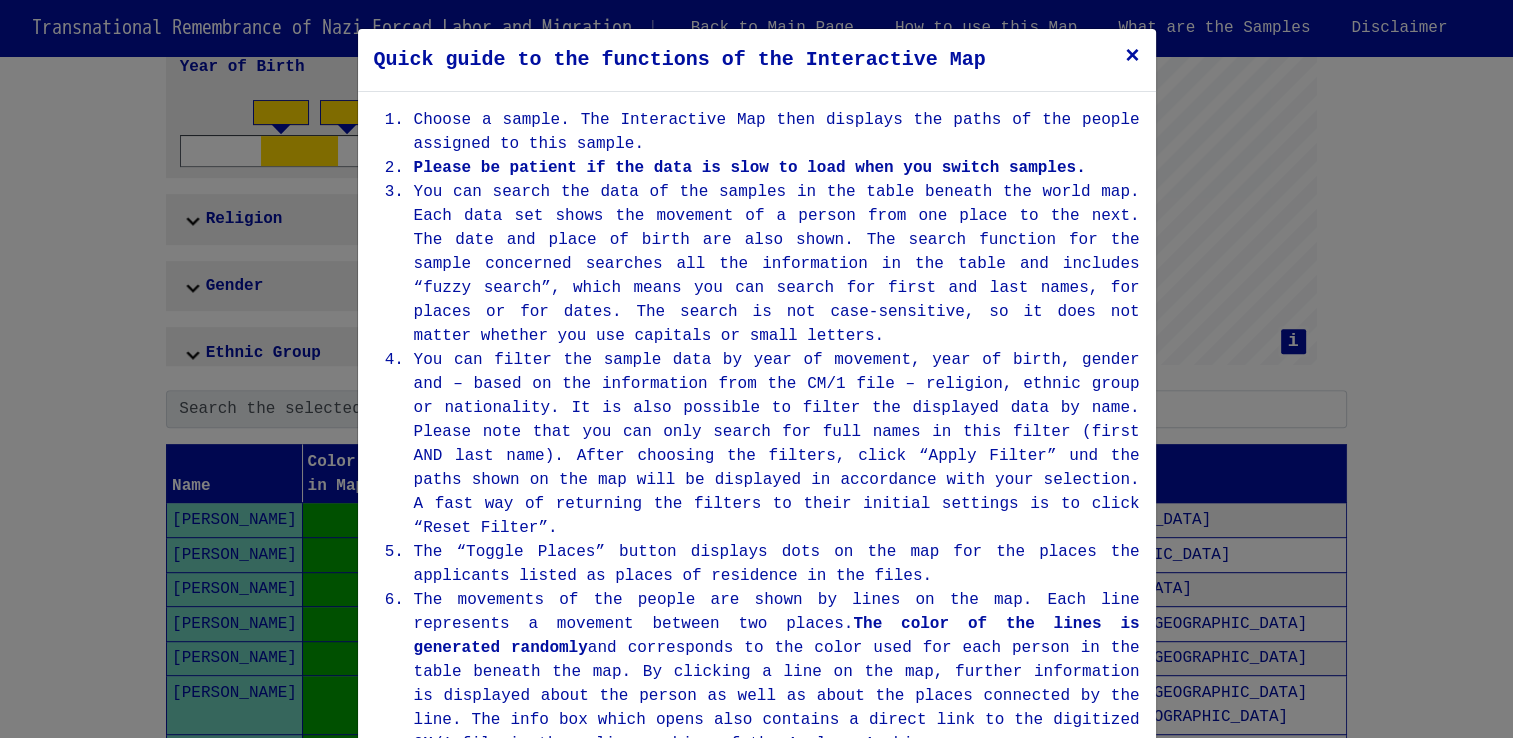 scroll, scrollTop: 934, scrollLeft: 0, axis: vertical 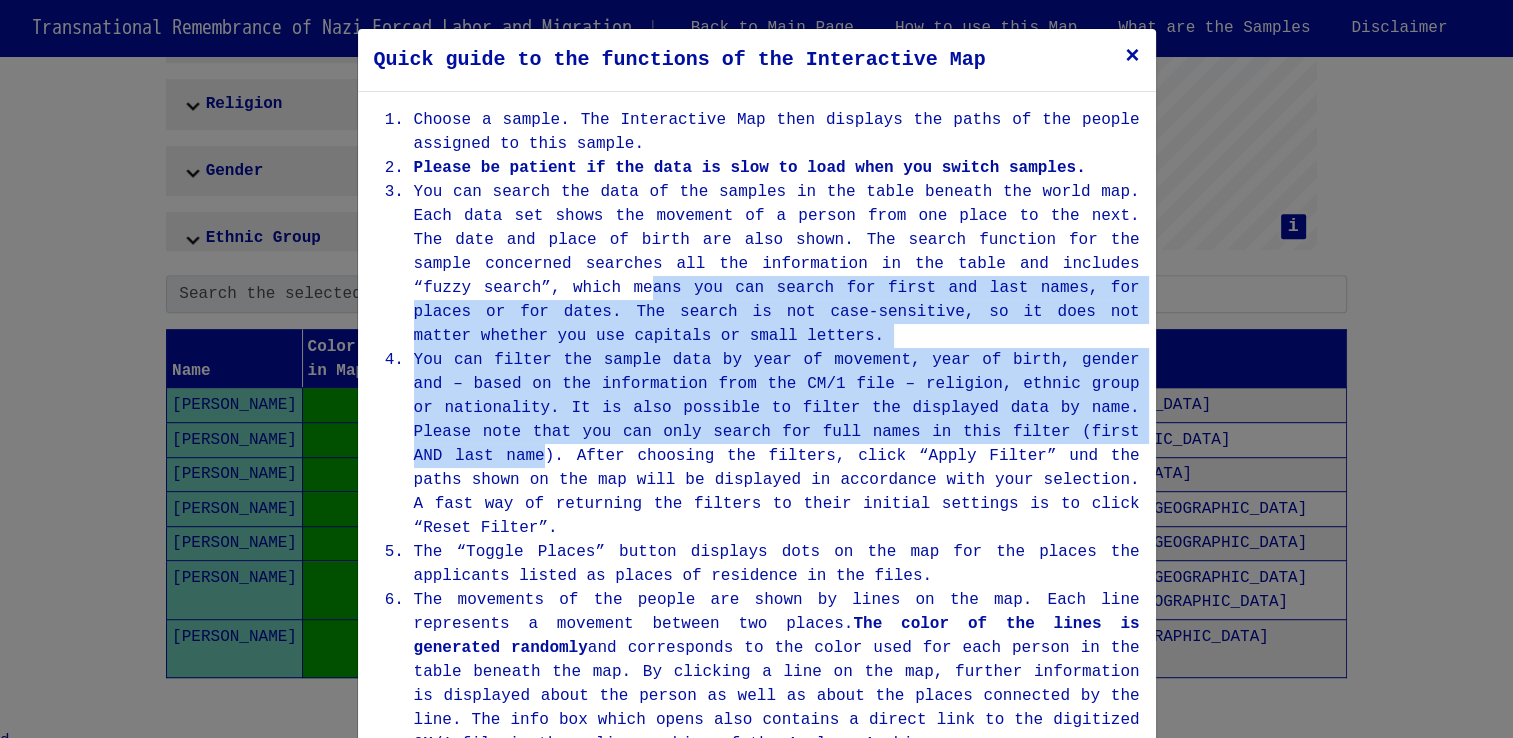 drag, startPoint x: 1124, startPoint y: 433, endPoint x: 1116, endPoint y: 268, distance: 165.19383 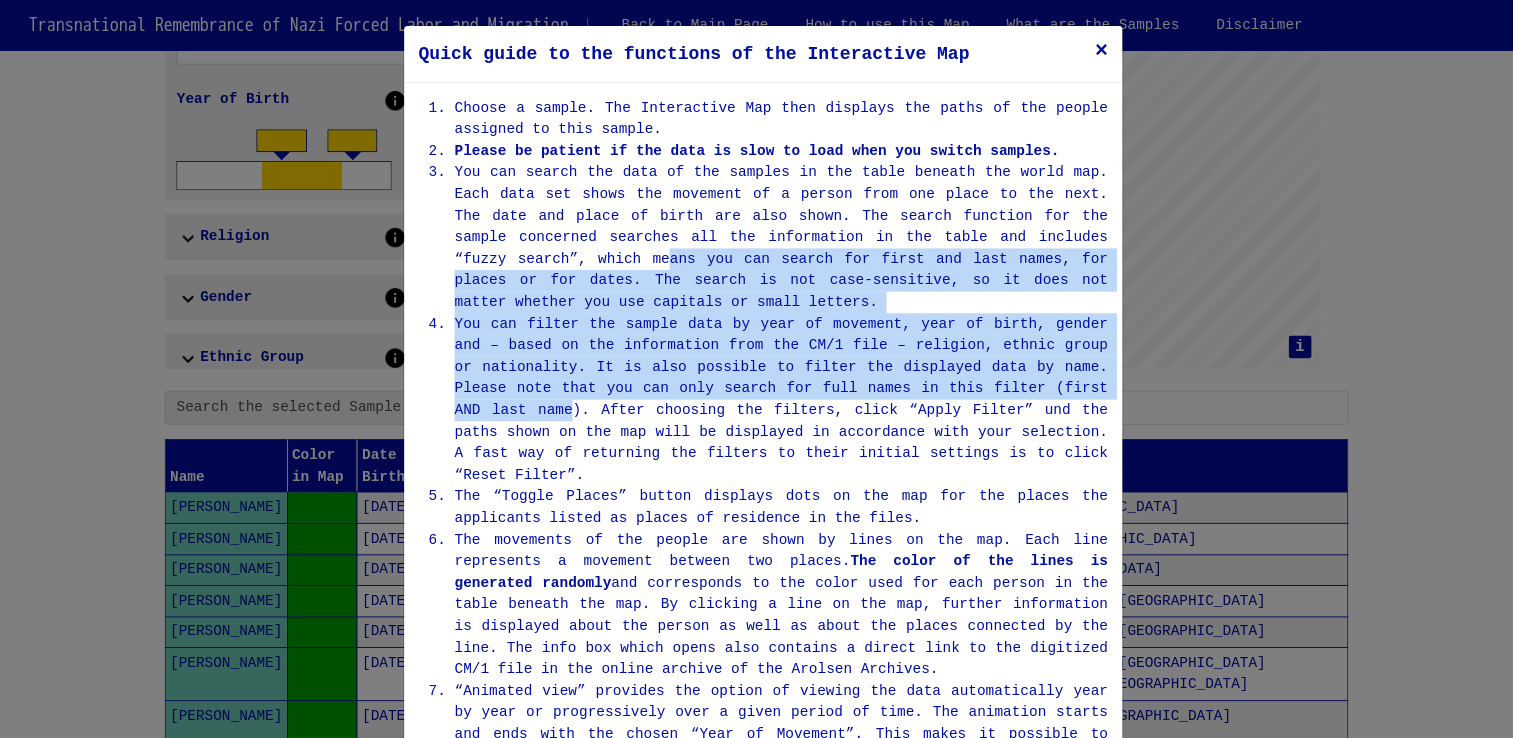 scroll, scrollTop: 681, scrollLeft: 0, axis: vertical 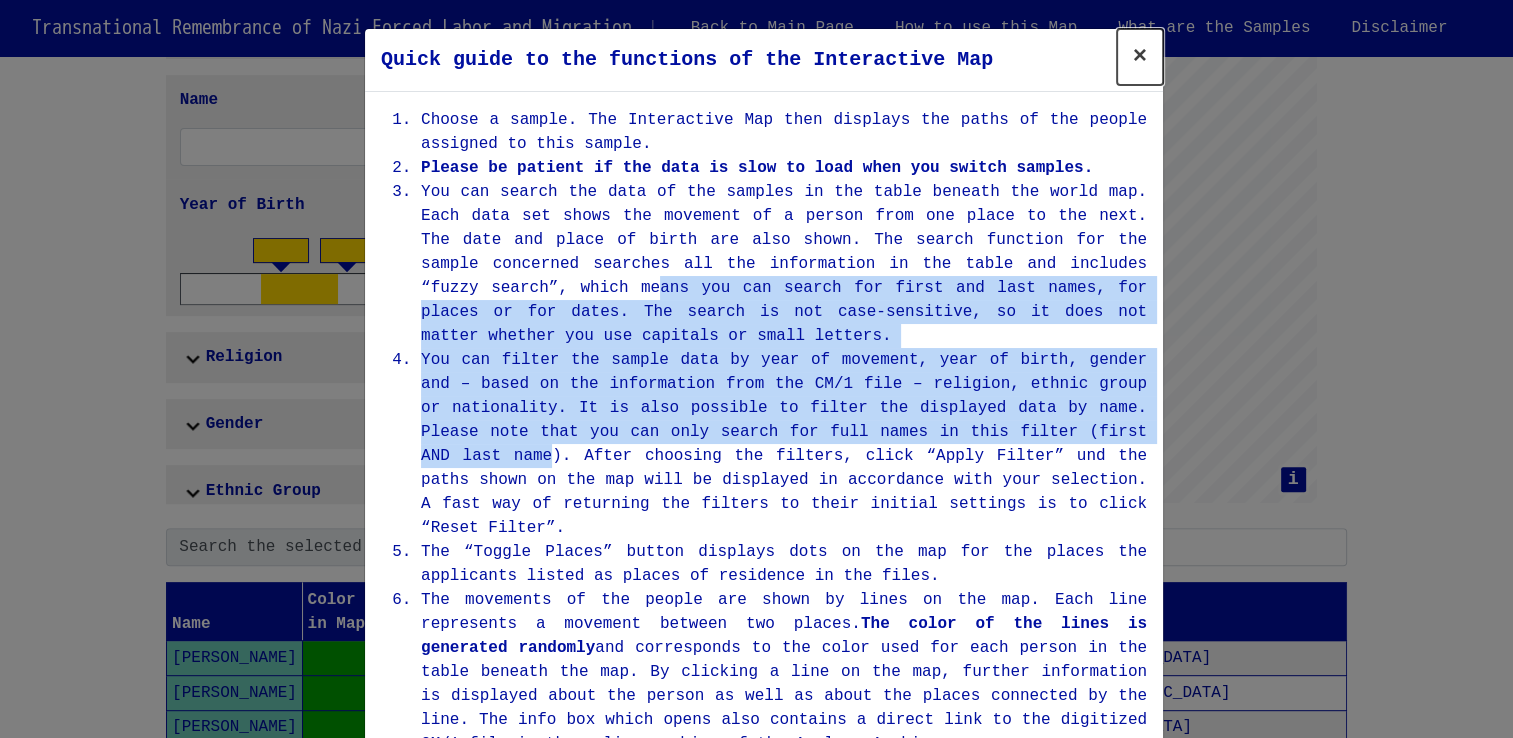 click on "×" at bounding box center (1140, 56) 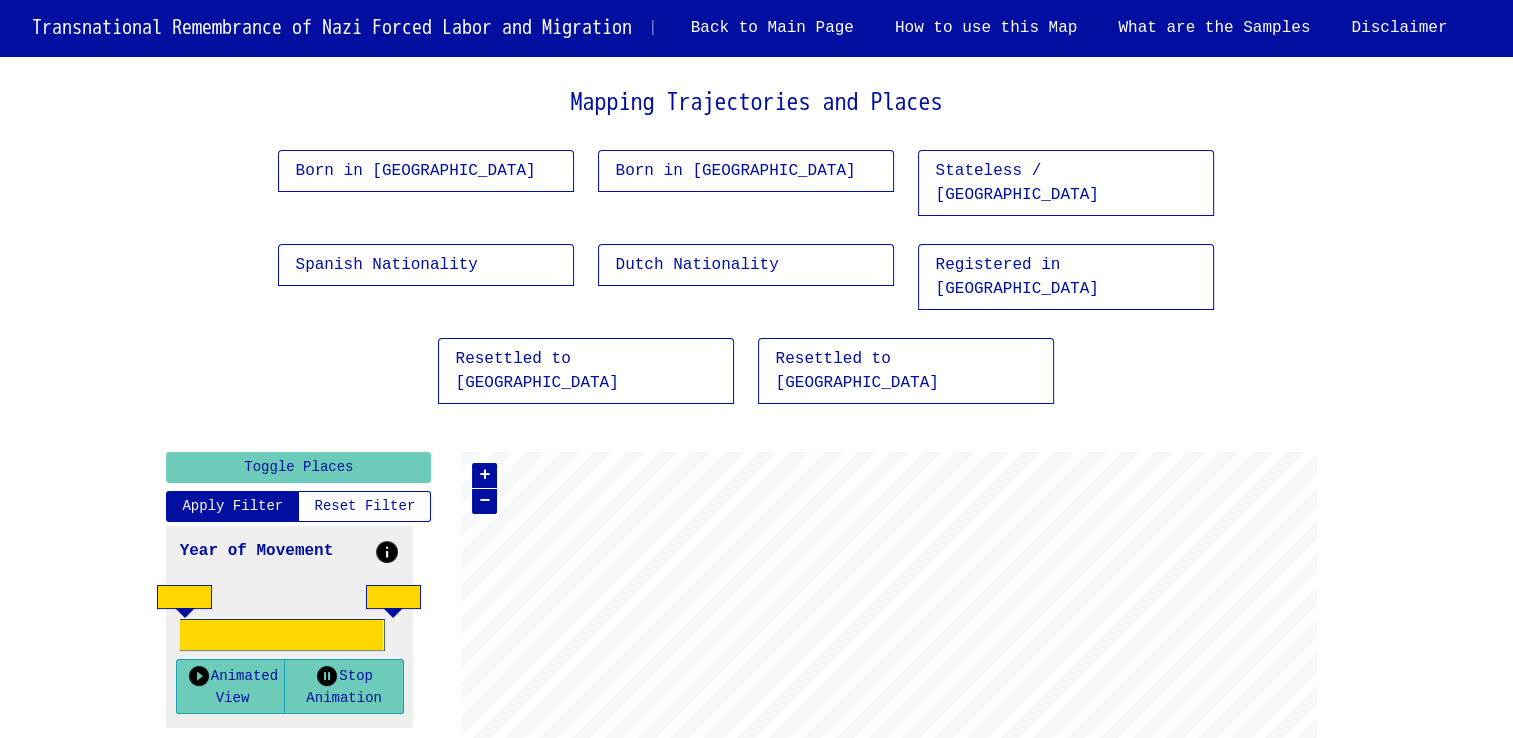 scroll, scrollTop: 0, scrollLeft: 0, axis: both 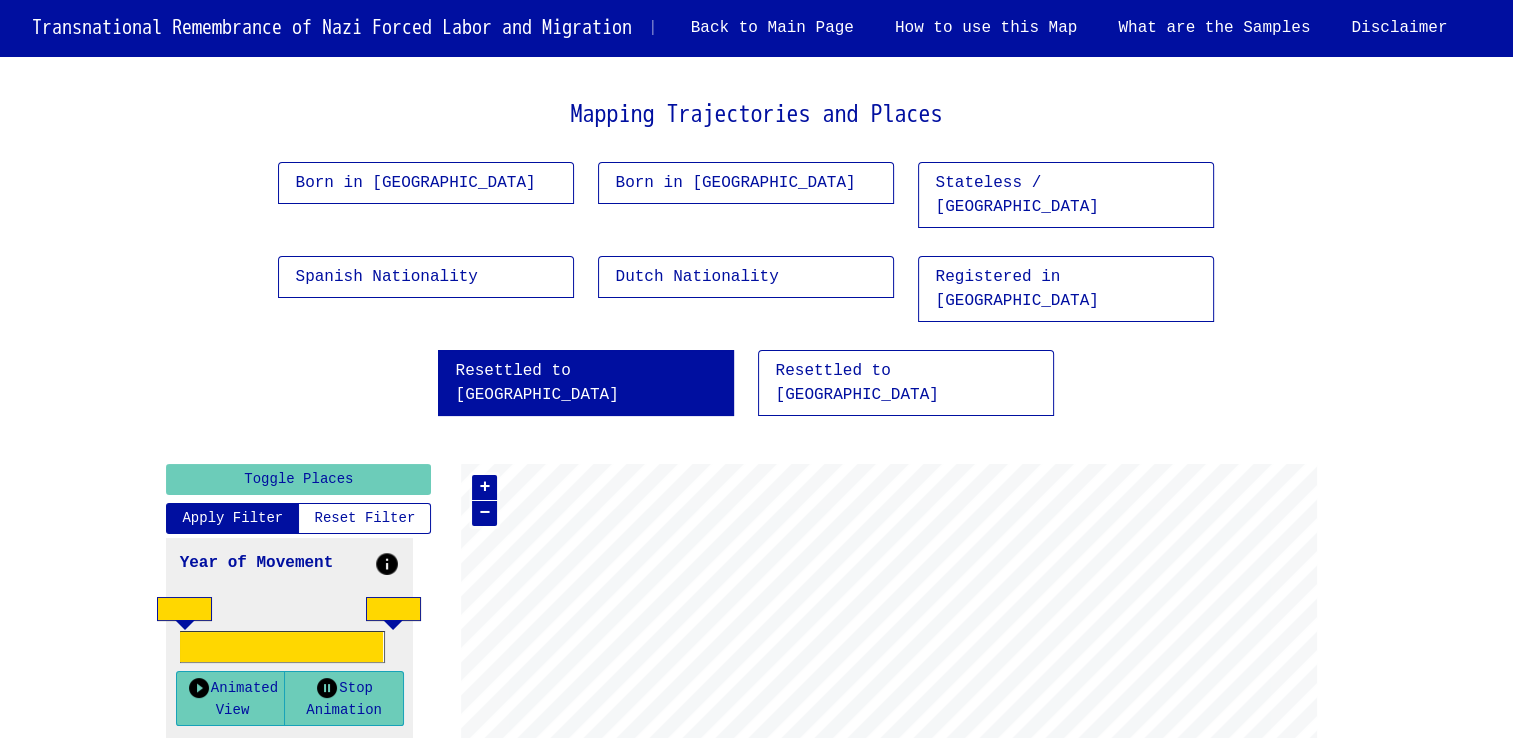 click on "Resettled to [GEOGRAPHIC_DATA]" at bounding box center (586, 383) 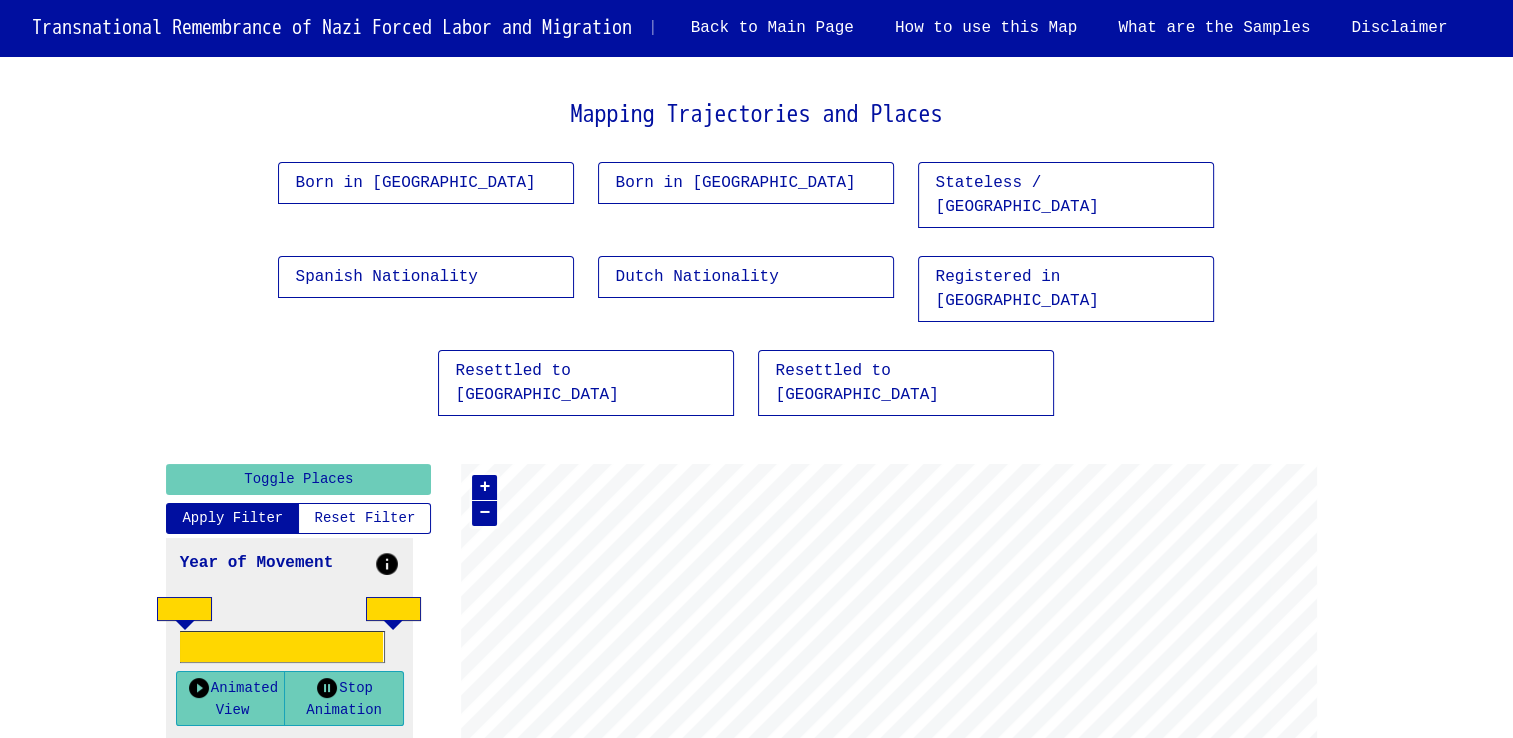 type on "****" 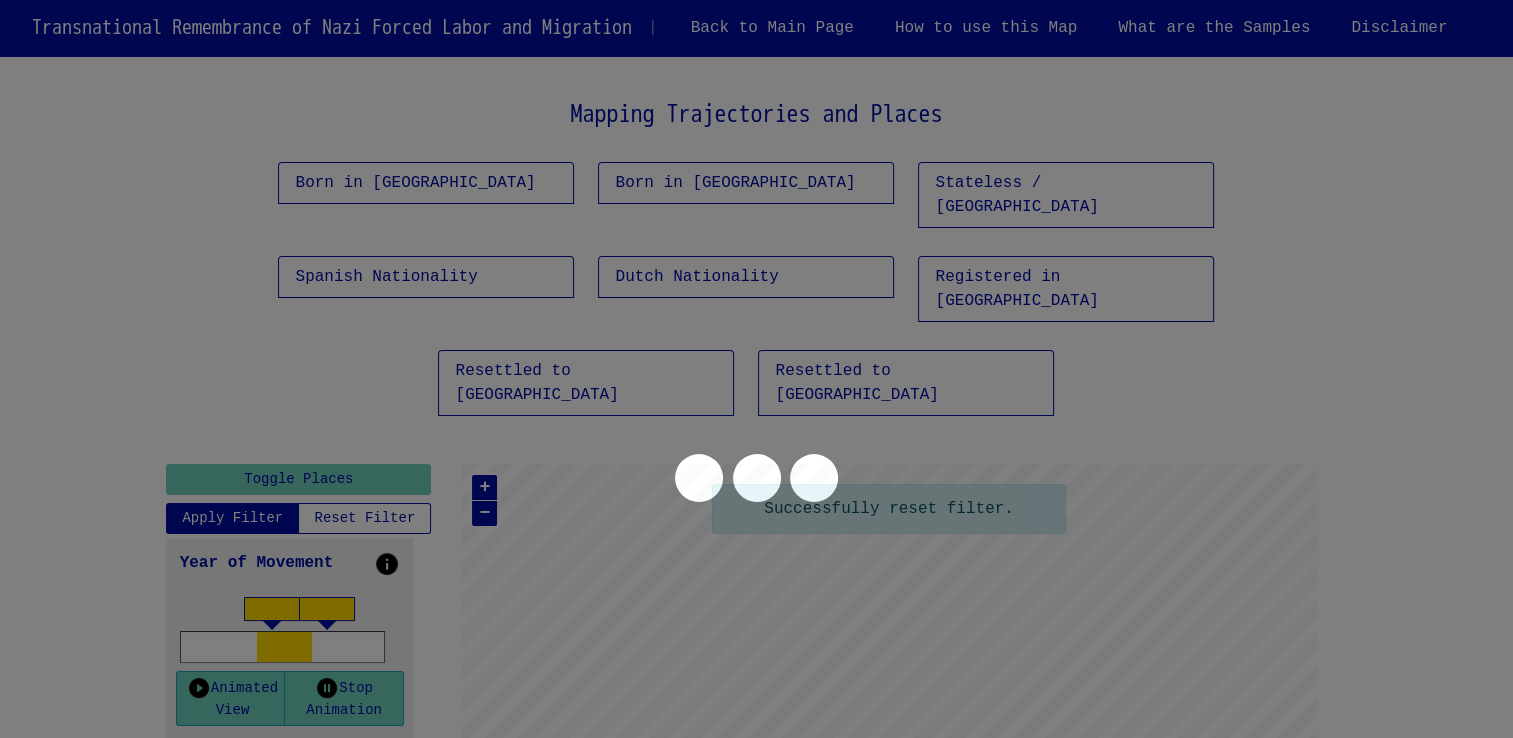 type on "****" 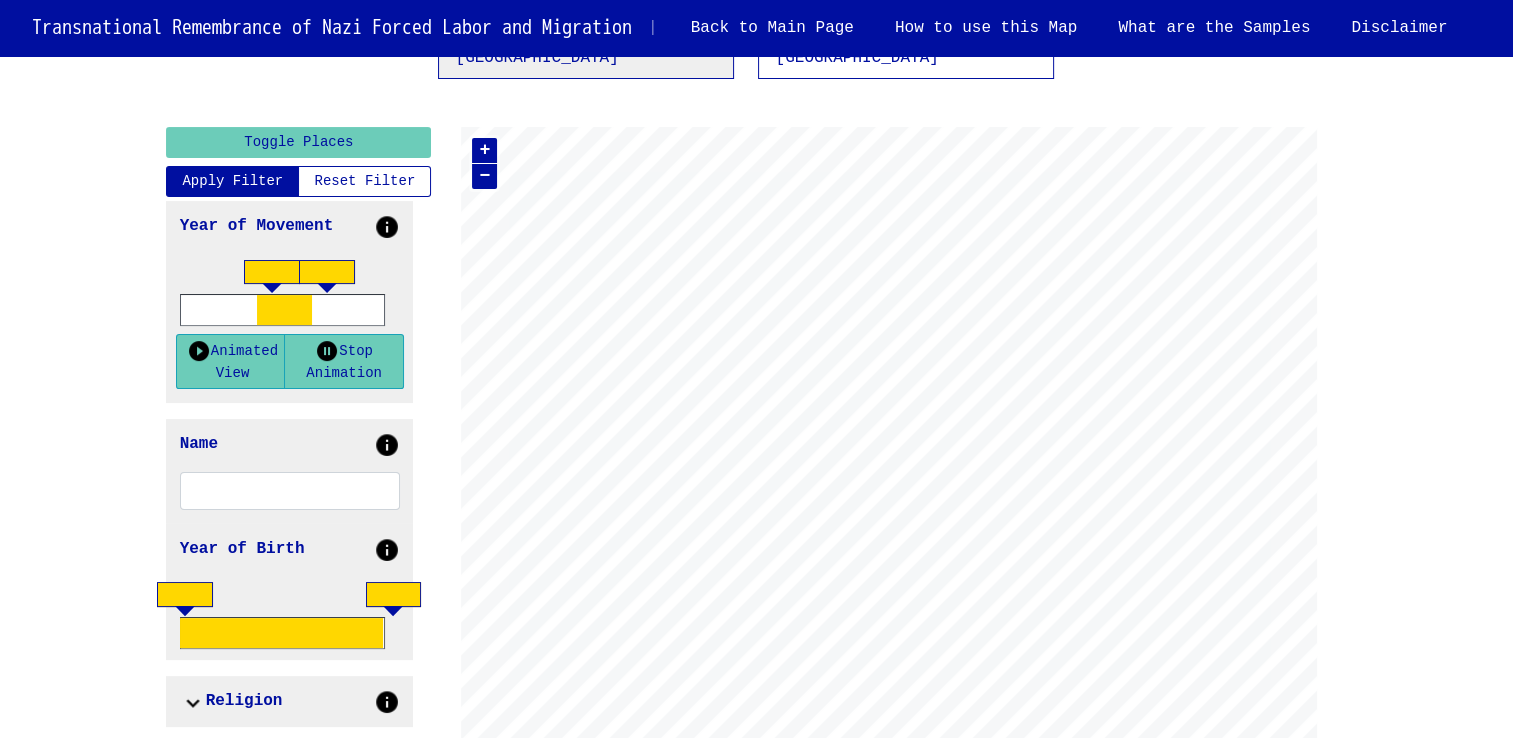 scroll, scrollTop: 400, scrollLeft: 0, axis: vertical 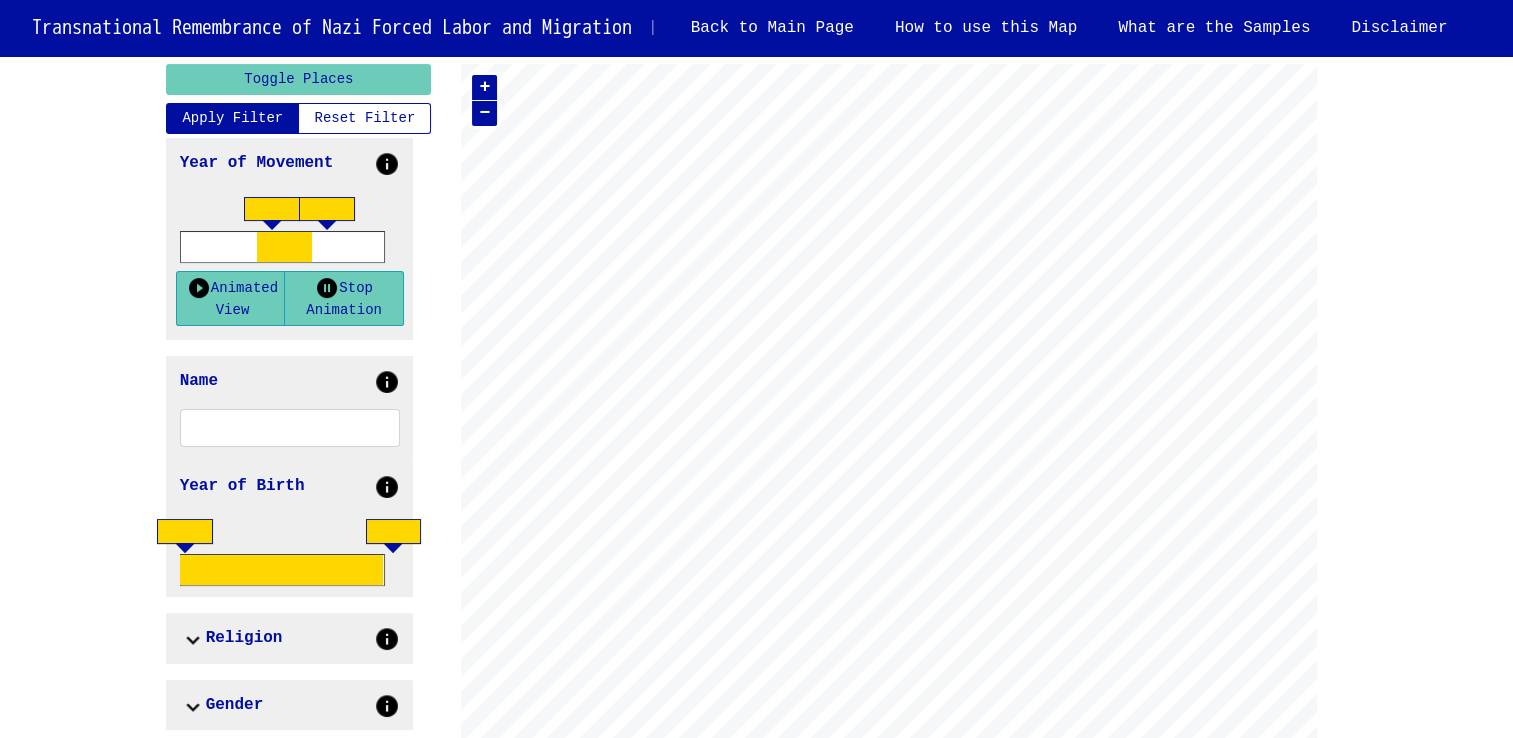 click on "Transnational Remembrance of Nazi Forced Labor and Migration
|
Back to Main Page
How to use this Map
What are the Samples
Disclaimer
Interactive Map Disclaimer
×
× × ×" at bounding box center (756, 493) 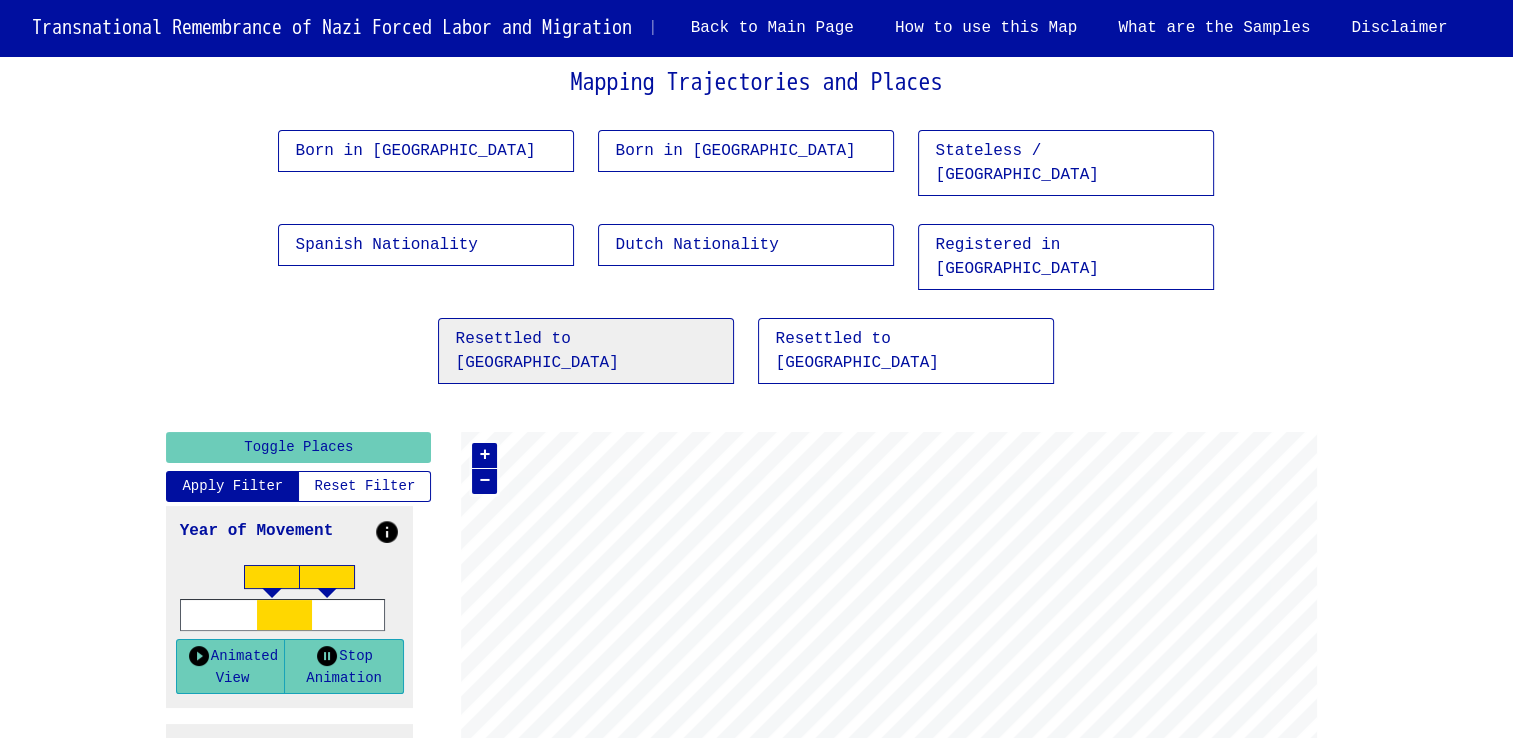 scroll, scrollTop: 0, scrollLeft: 0, axis: both 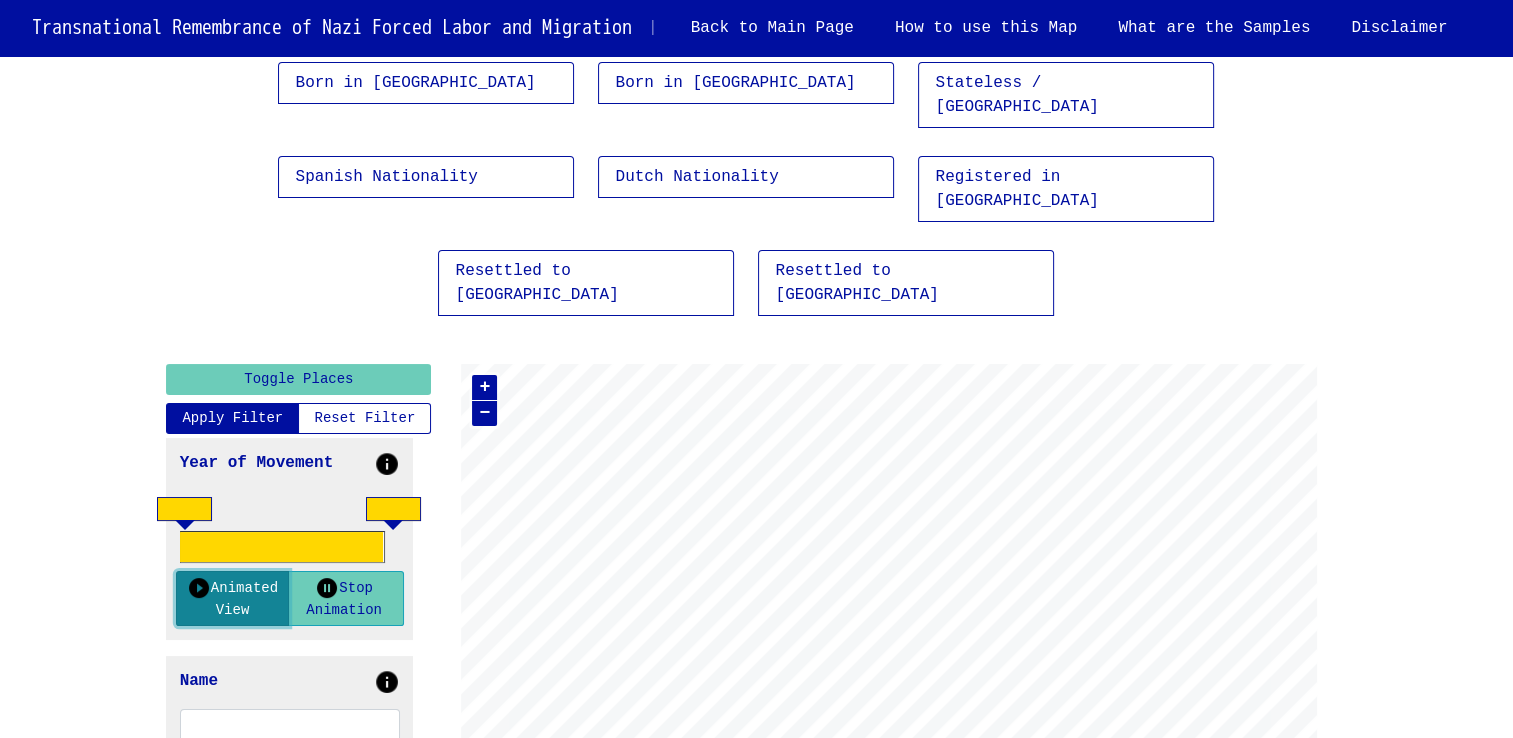 click on "Animated View" at bounding box center [233, 598] 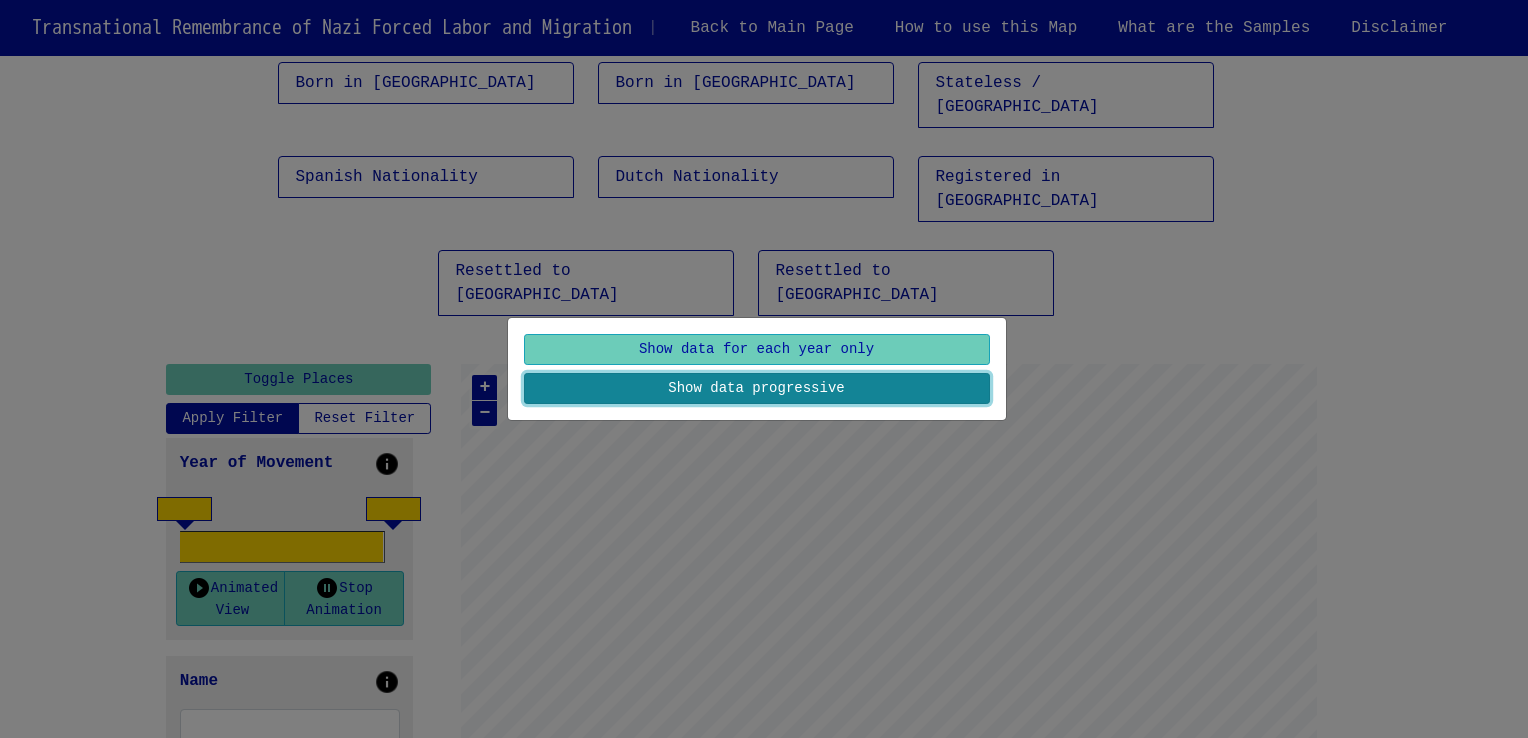 click on "Show data
progressive" at bounding box center [757, 388] 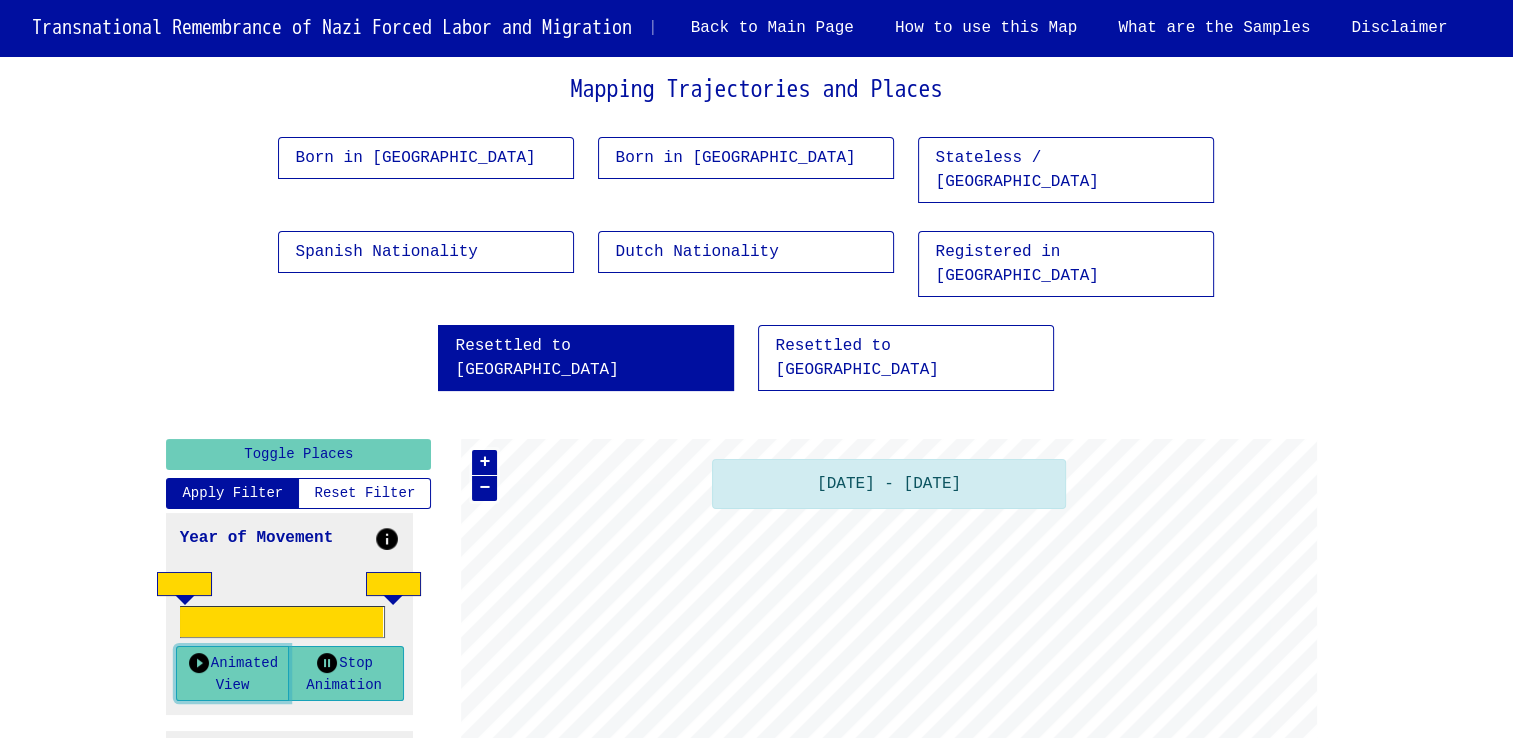 scroll, scrollTop: 0, scrollLeft: 0, axis: both 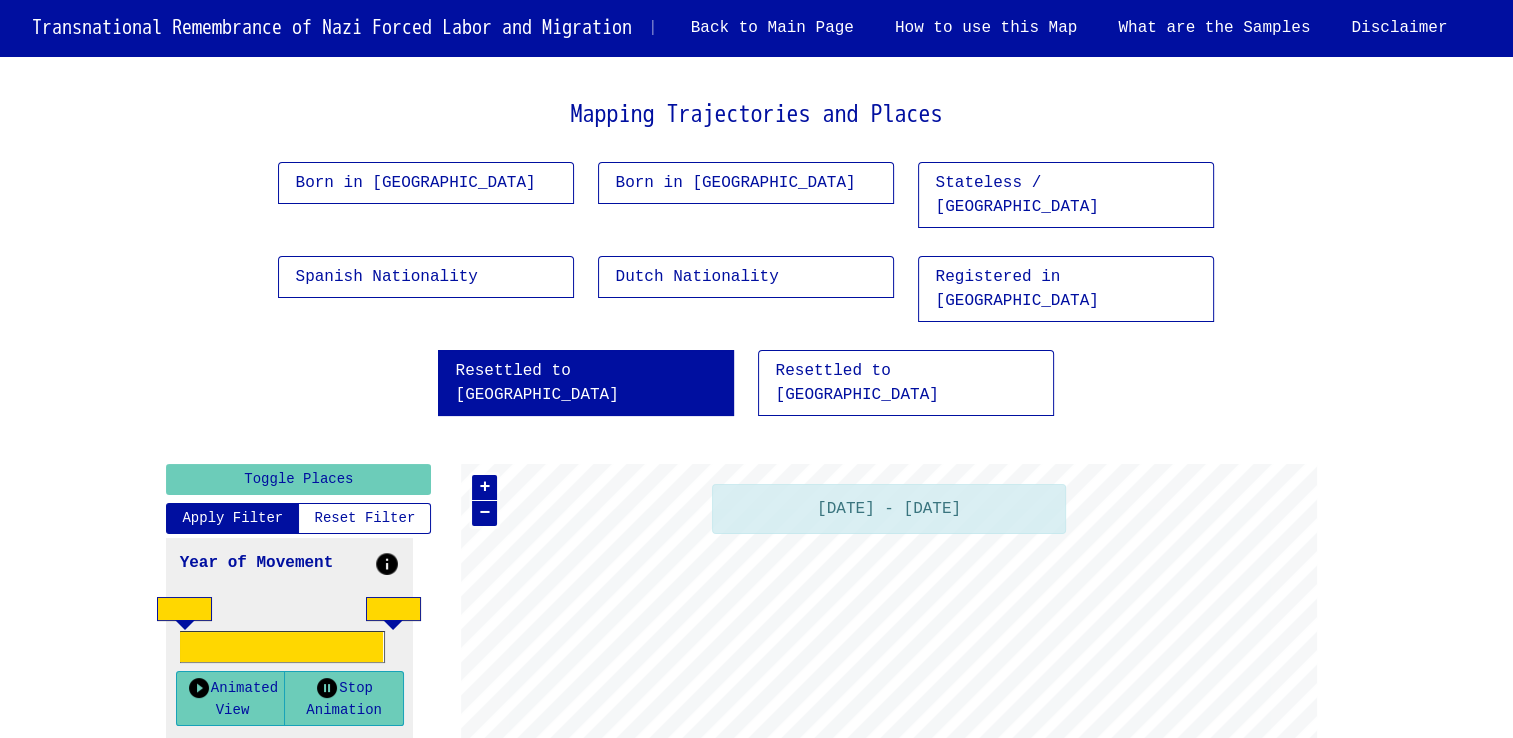 click on "Resettled to [GEOGRAPHIC_DATA]" at bounding box center [586, 383] 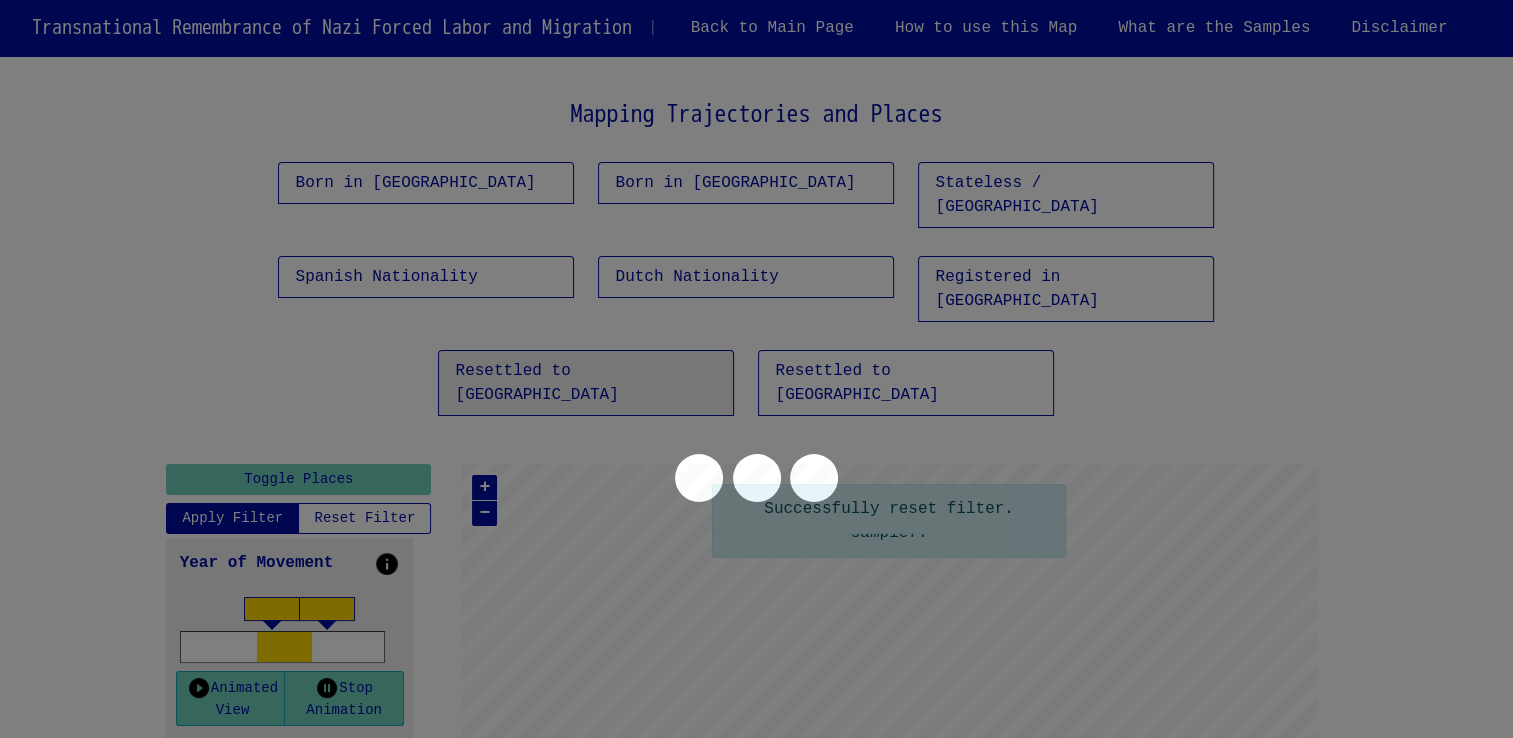 type on "****" 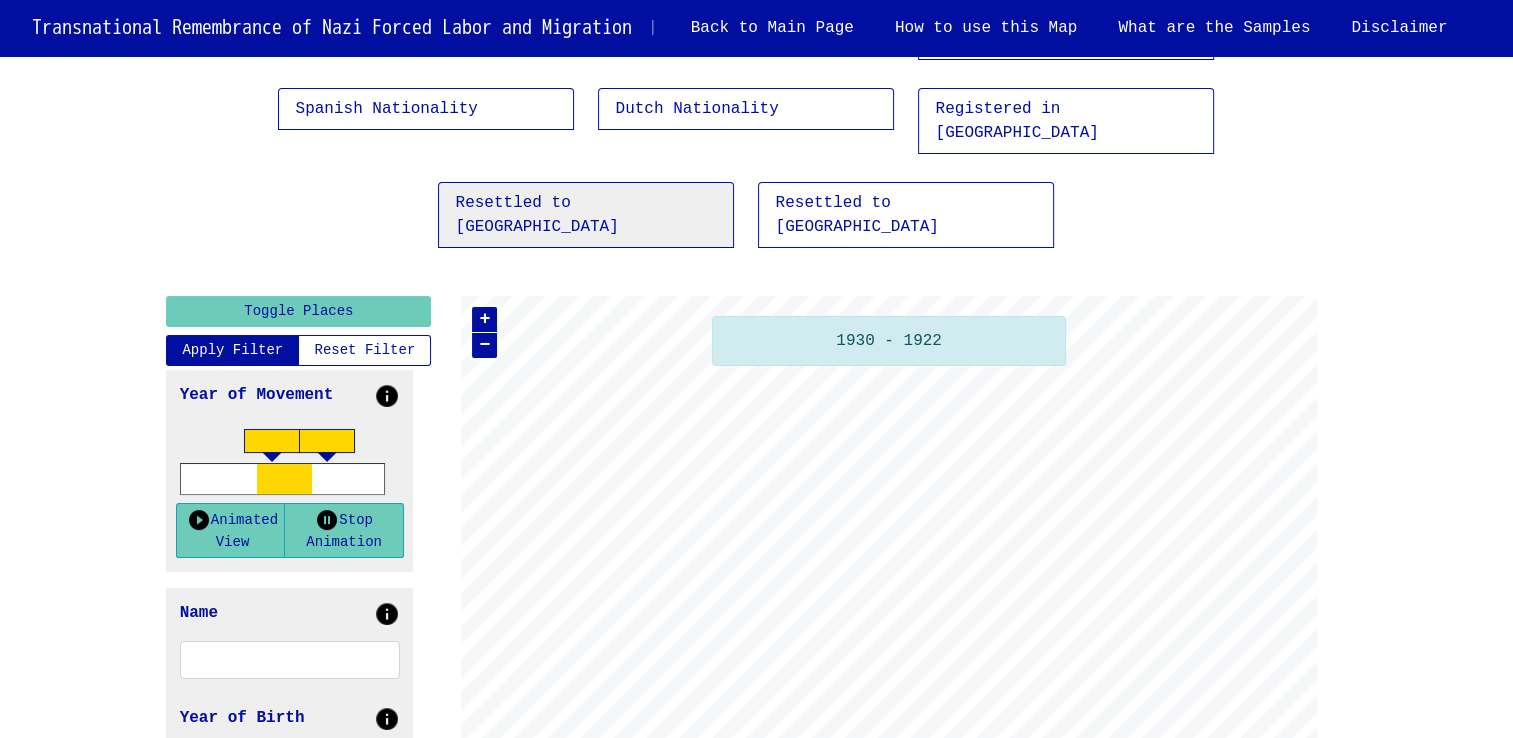 scroll, scrollTop: 200, scrollLeft: 0, axis: vertical 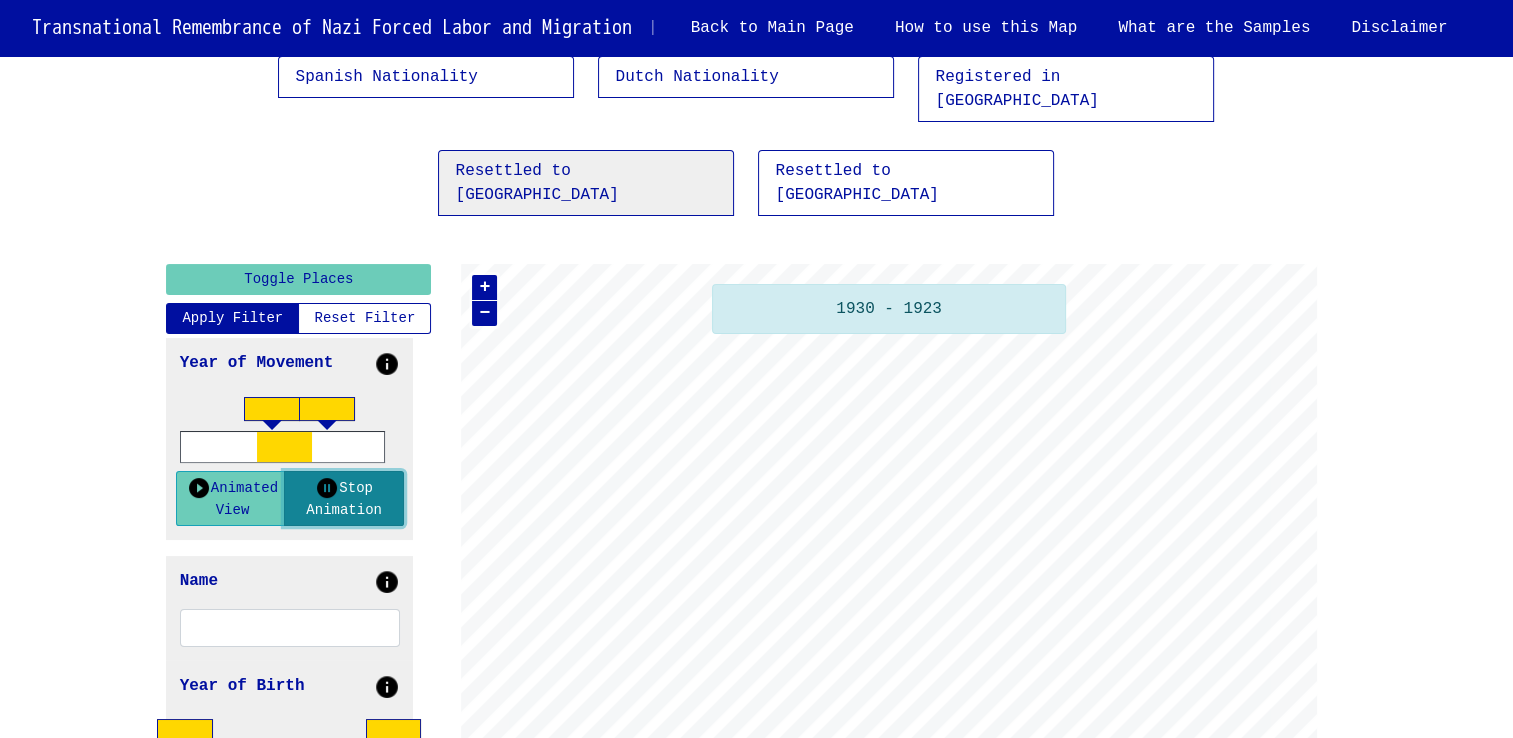 click on "Stop Animation" at bounding box center [344, 498] 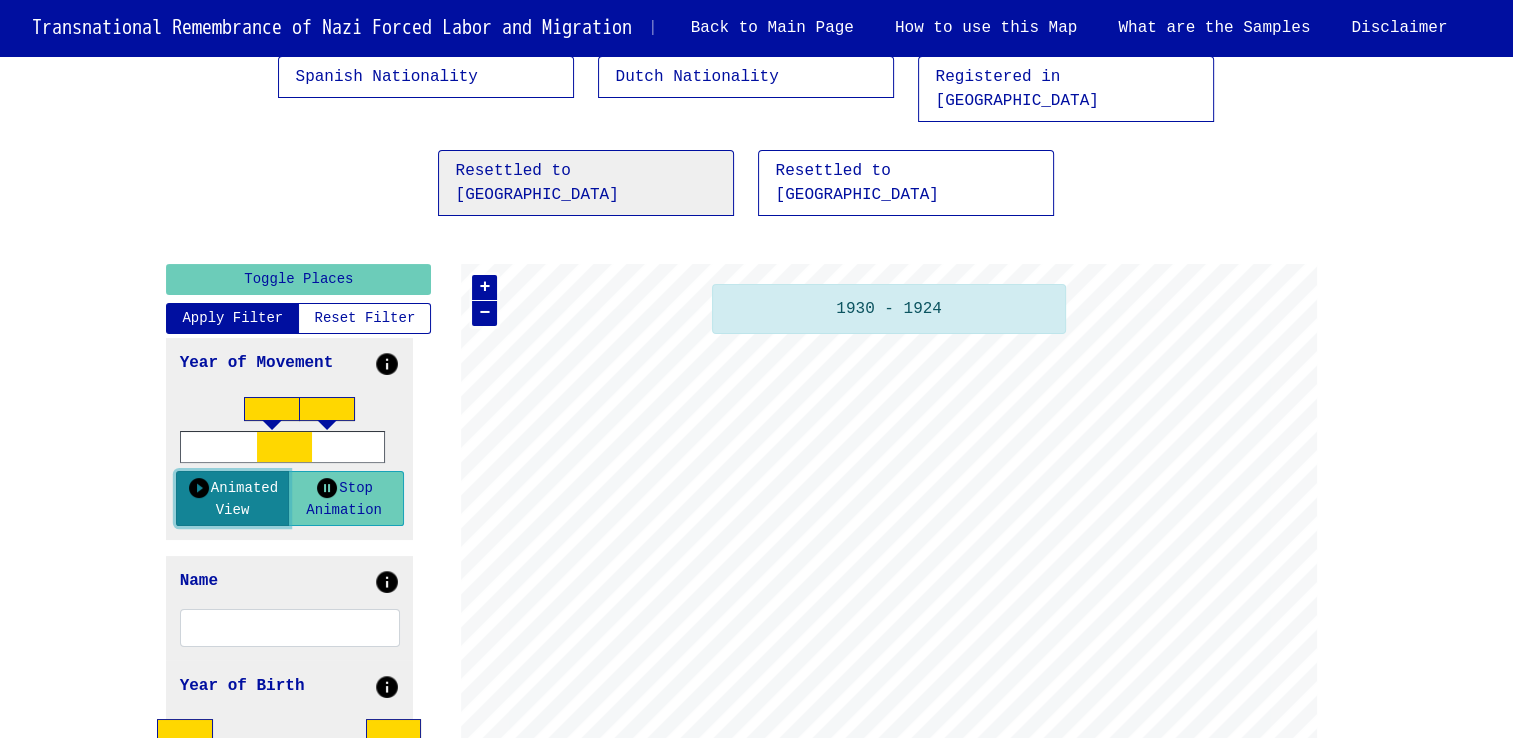 click on "Animated View" at bounding box center [233, 498] 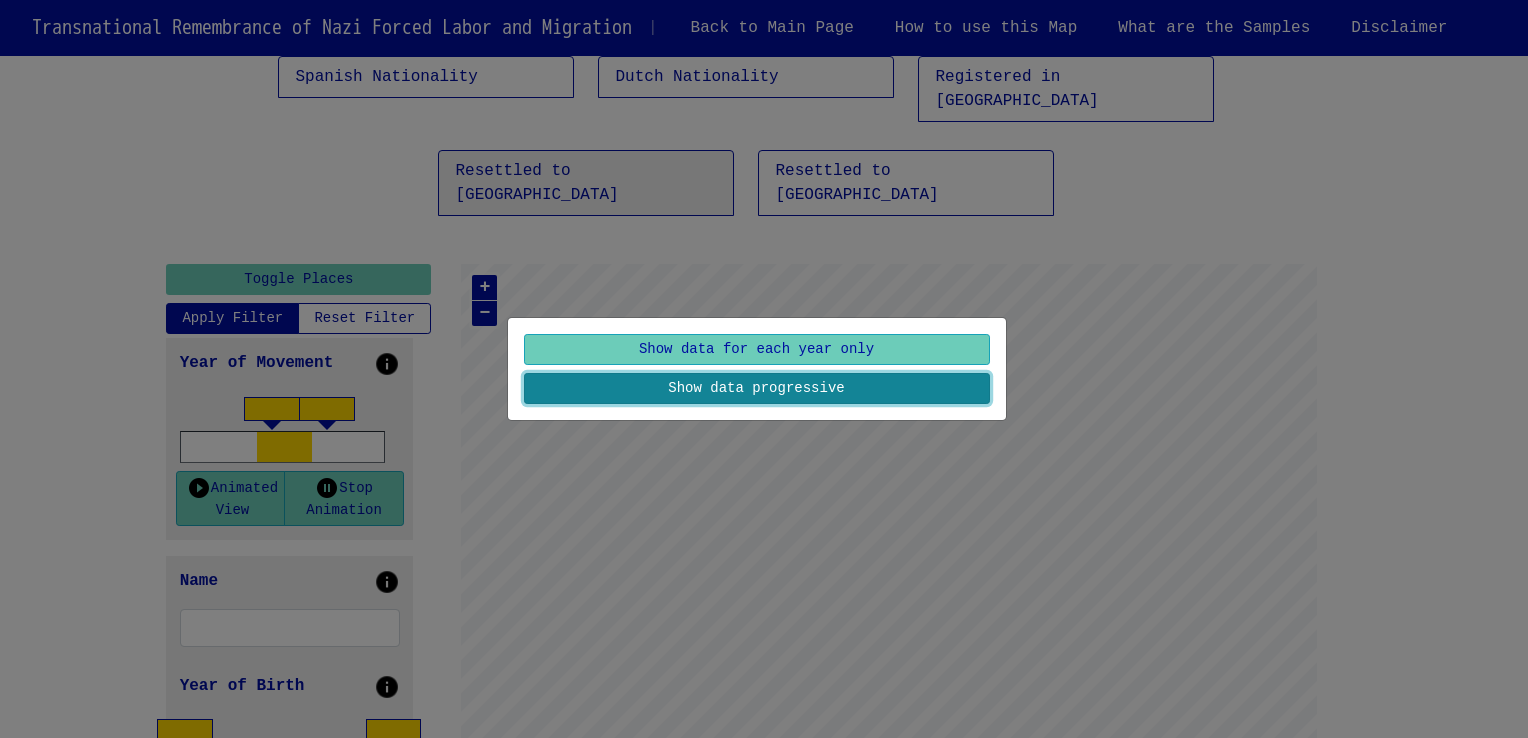 click on "Show data
progressive" at bounding box center [757, 388] 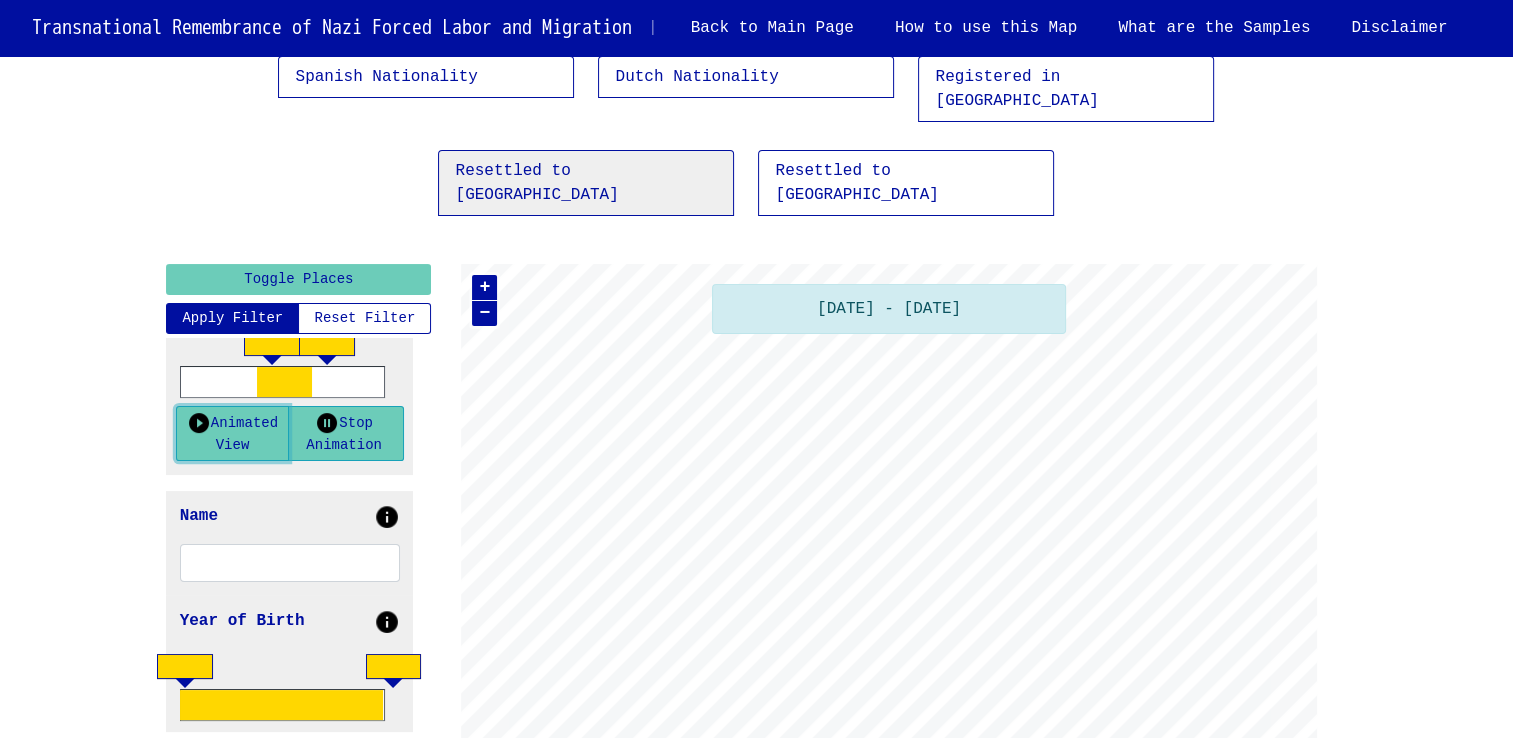 scroll, scrollTop: 100, scrollLeft: 0, axis: vertical 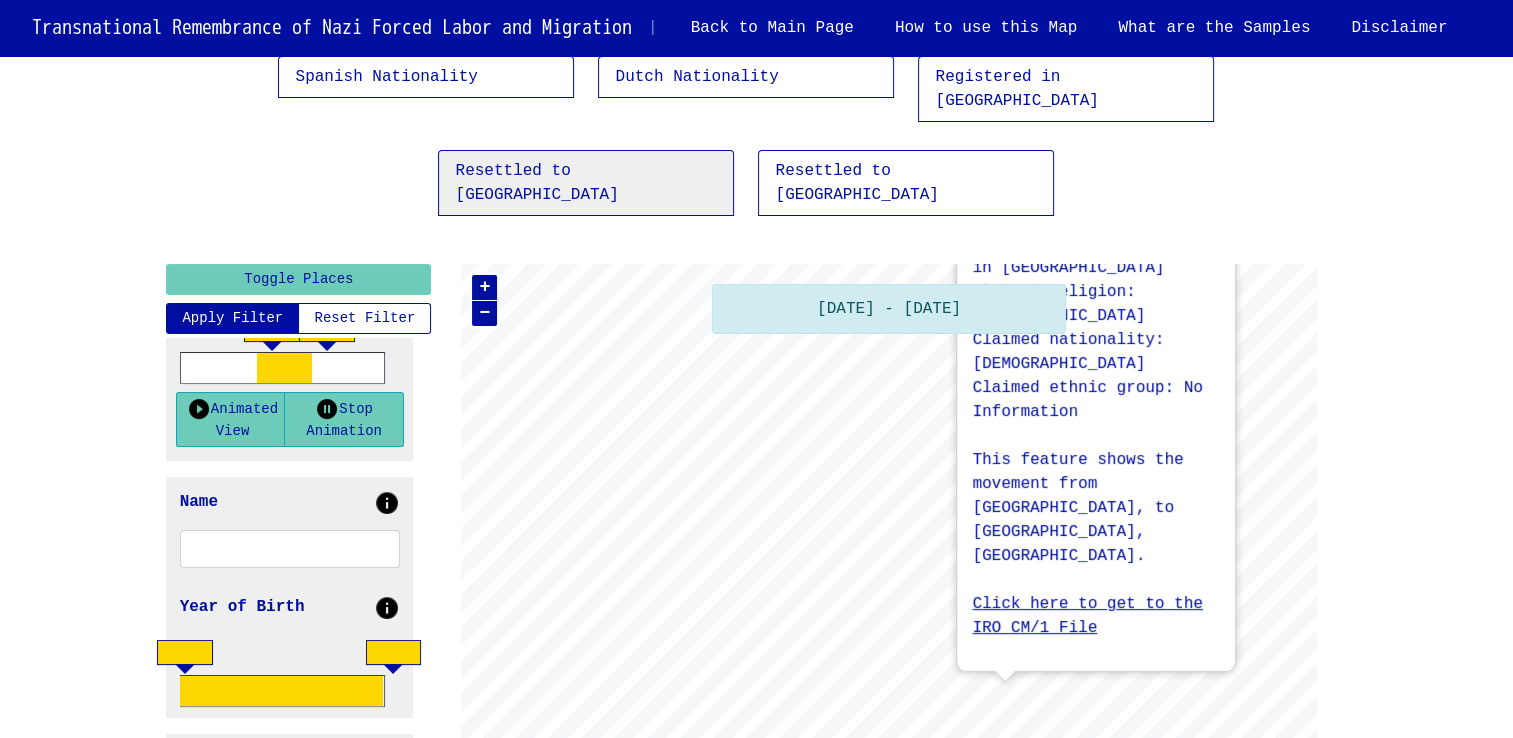 click at bounding box center [1221, 199] 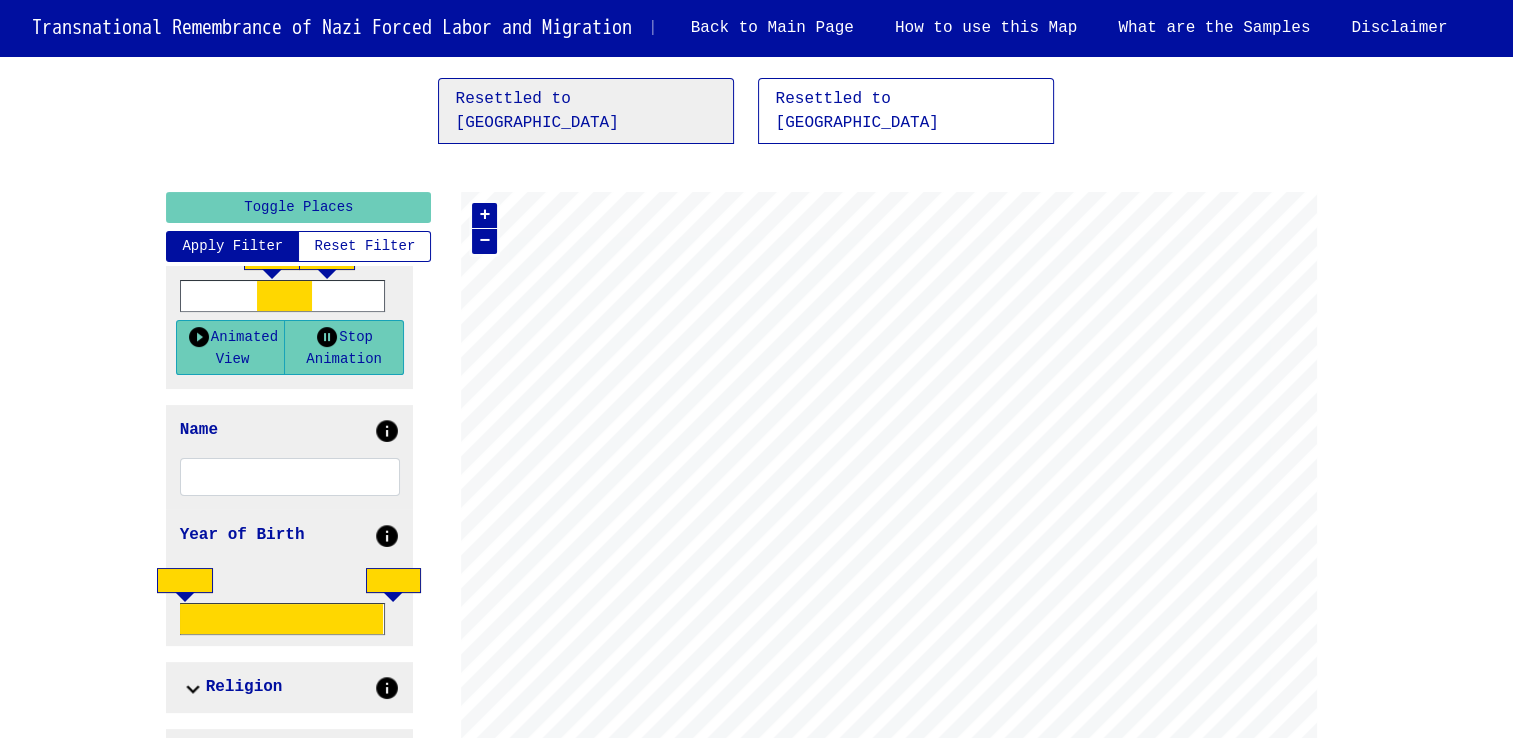 scroll, scrollTop: 400, scrollLeft: 0, axis: vertical 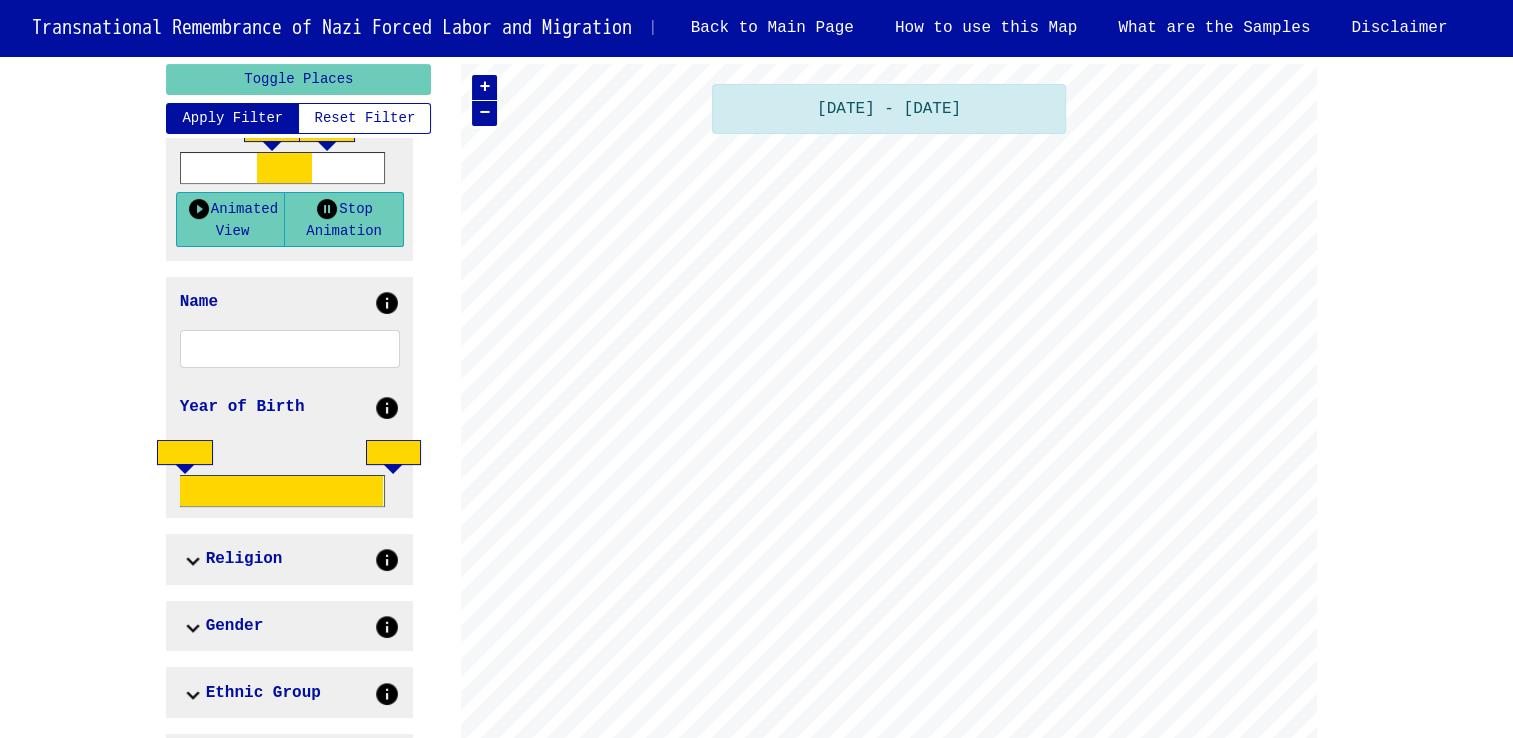 click at bounding box center [193, 627] 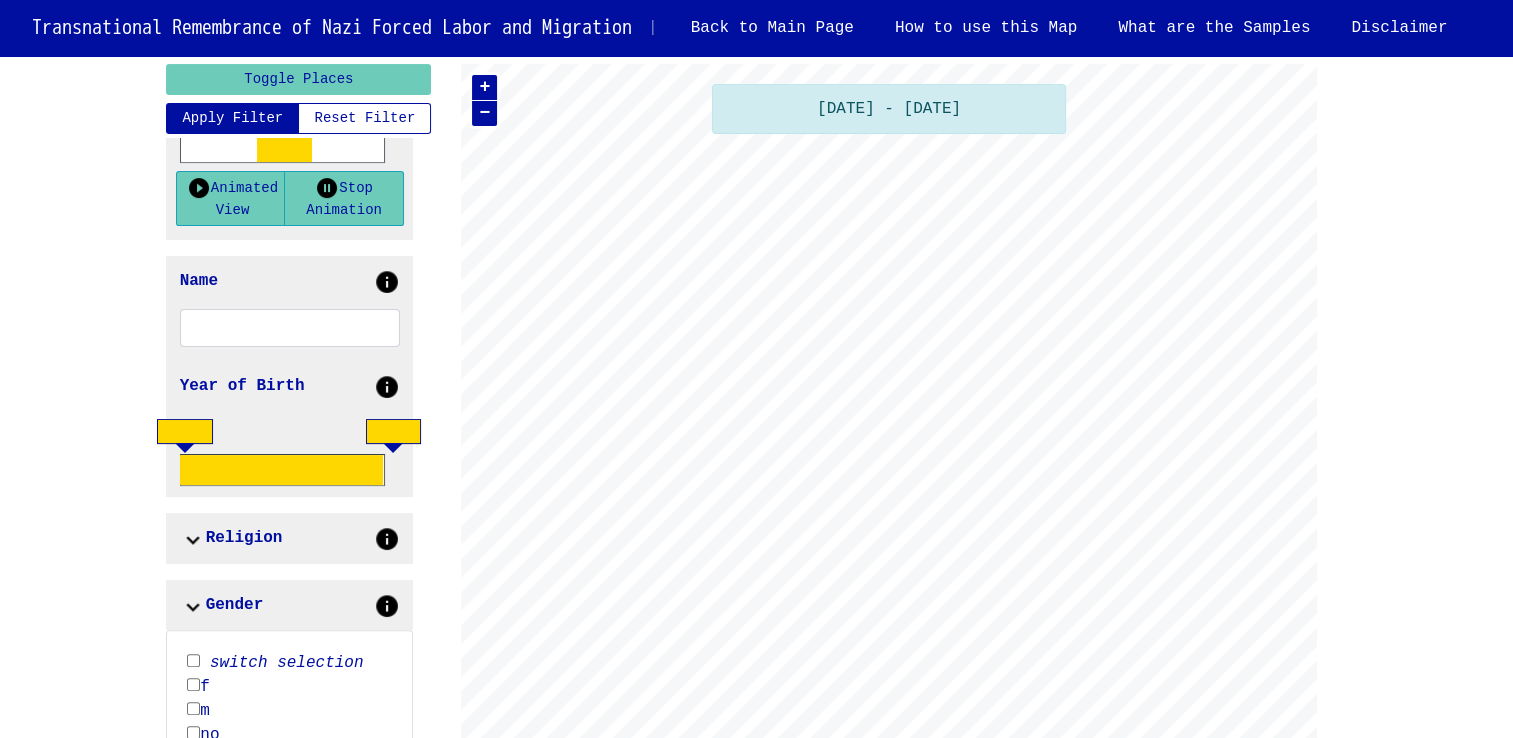 scroll, scrollTop: 500, scrollLeft: 0, axis: vertical 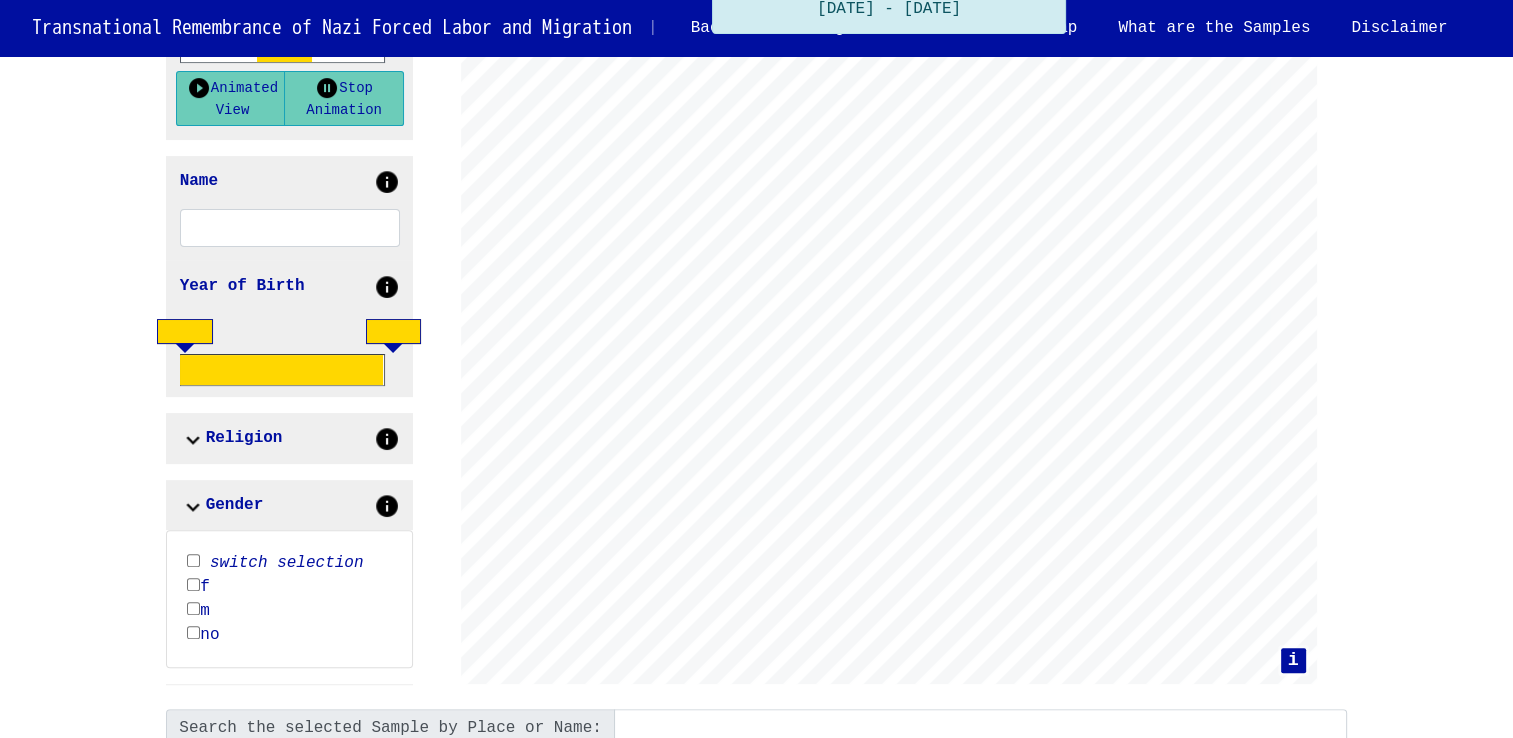 click at bounding box center (193, 506) 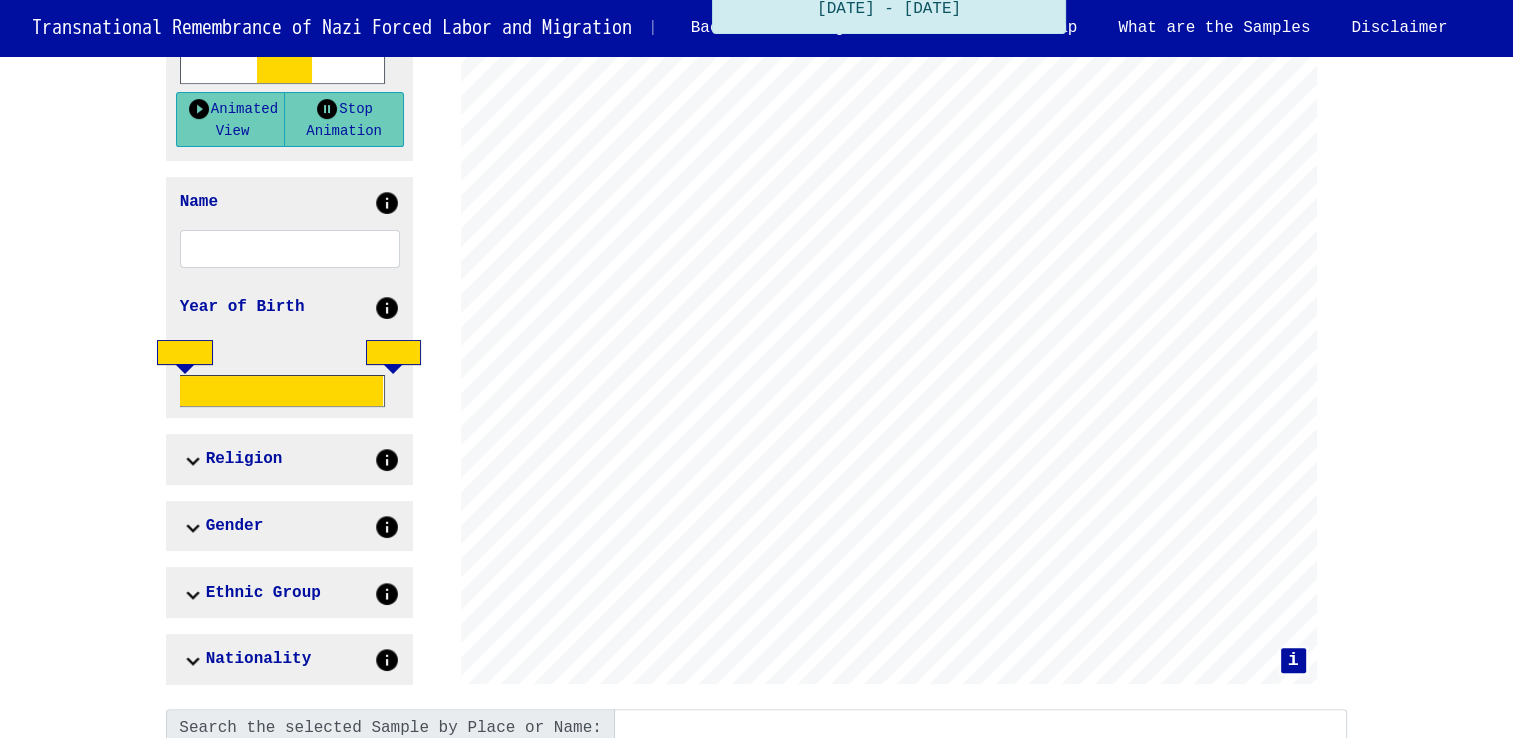 scroll, scrollTop: 100, scrollLeft: 0, axis: vertical 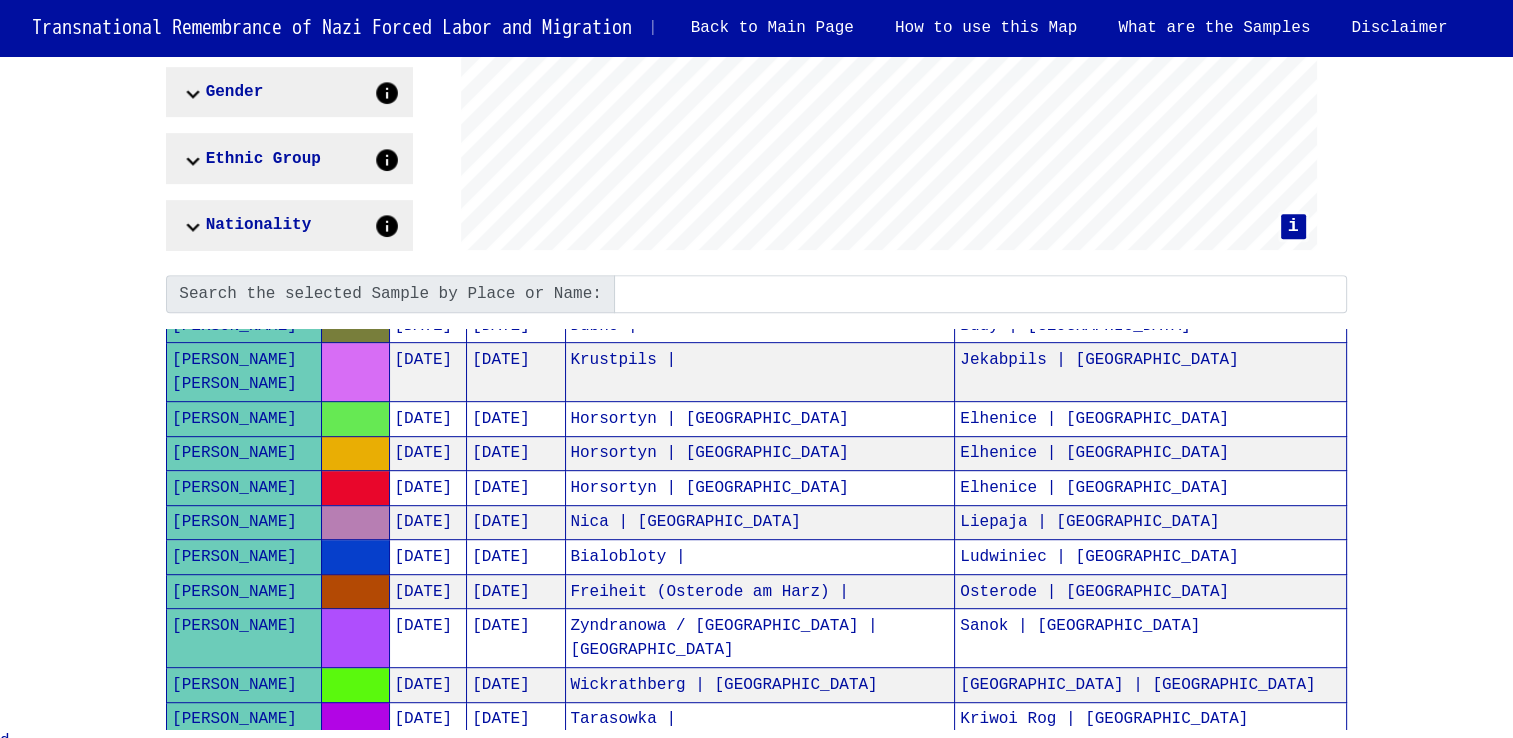 click on "[PERSON_NAME]" at bounding box center [244, 591] 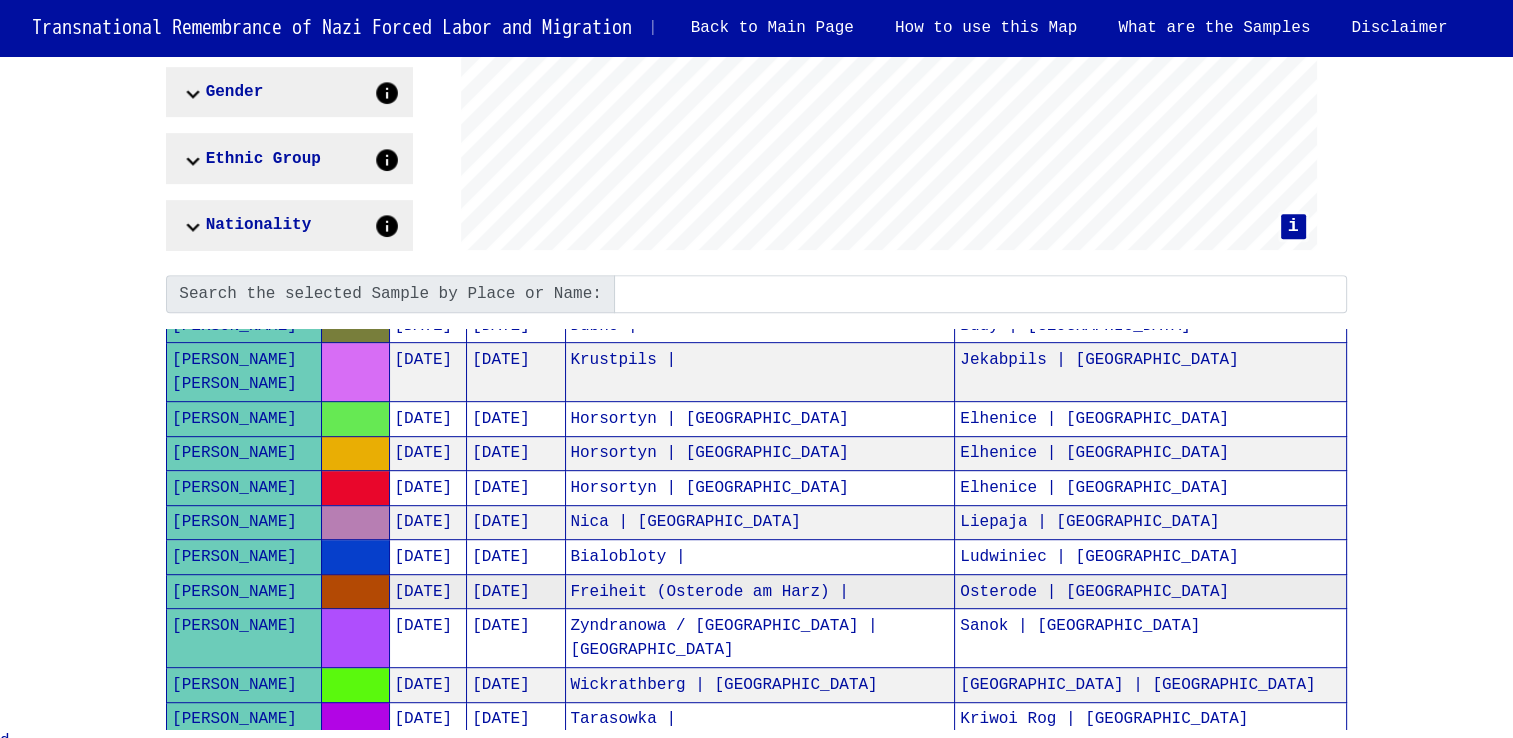 click on "[PERSON_NAME]" at bounding box center [244, 591] 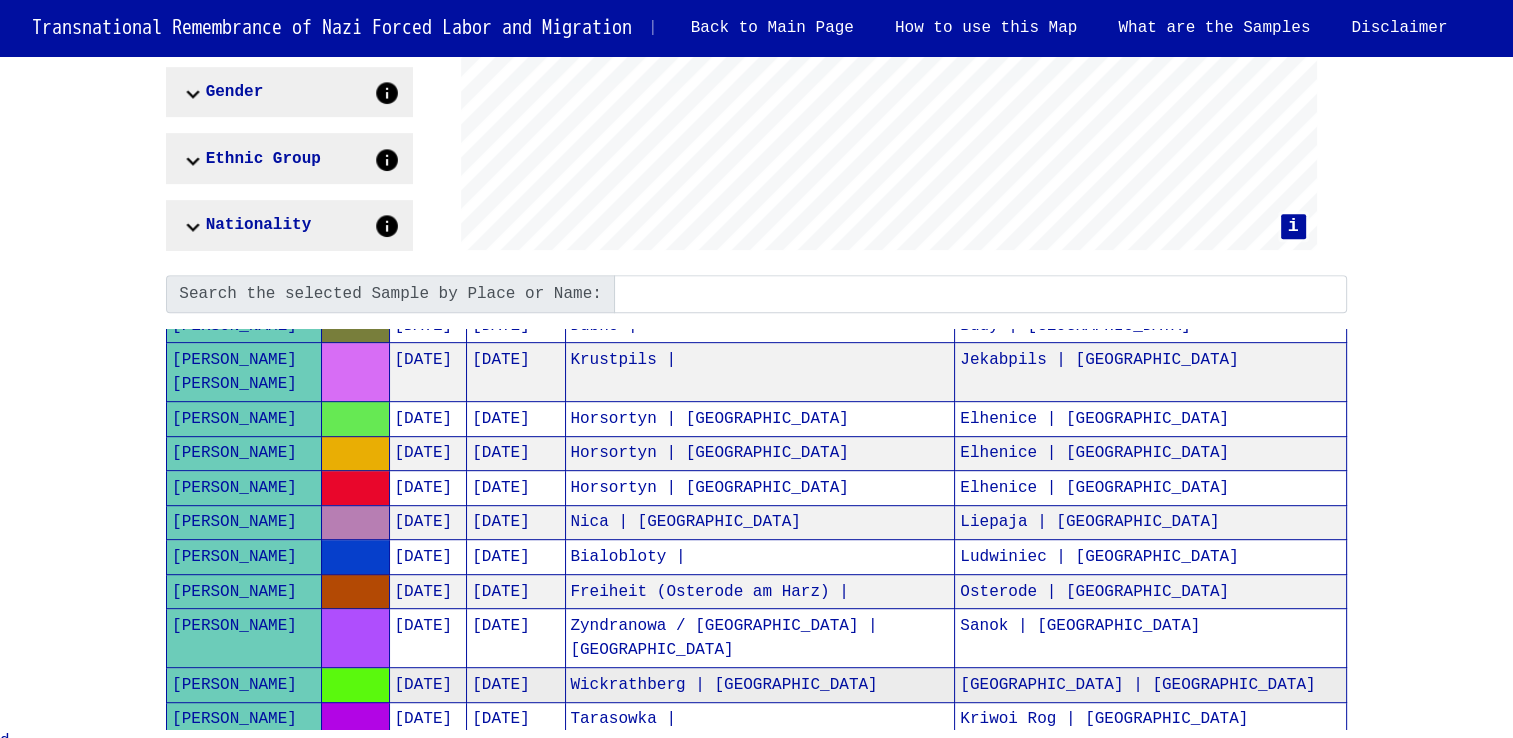 click on "[DATE]" at bounding box center [516, 685] 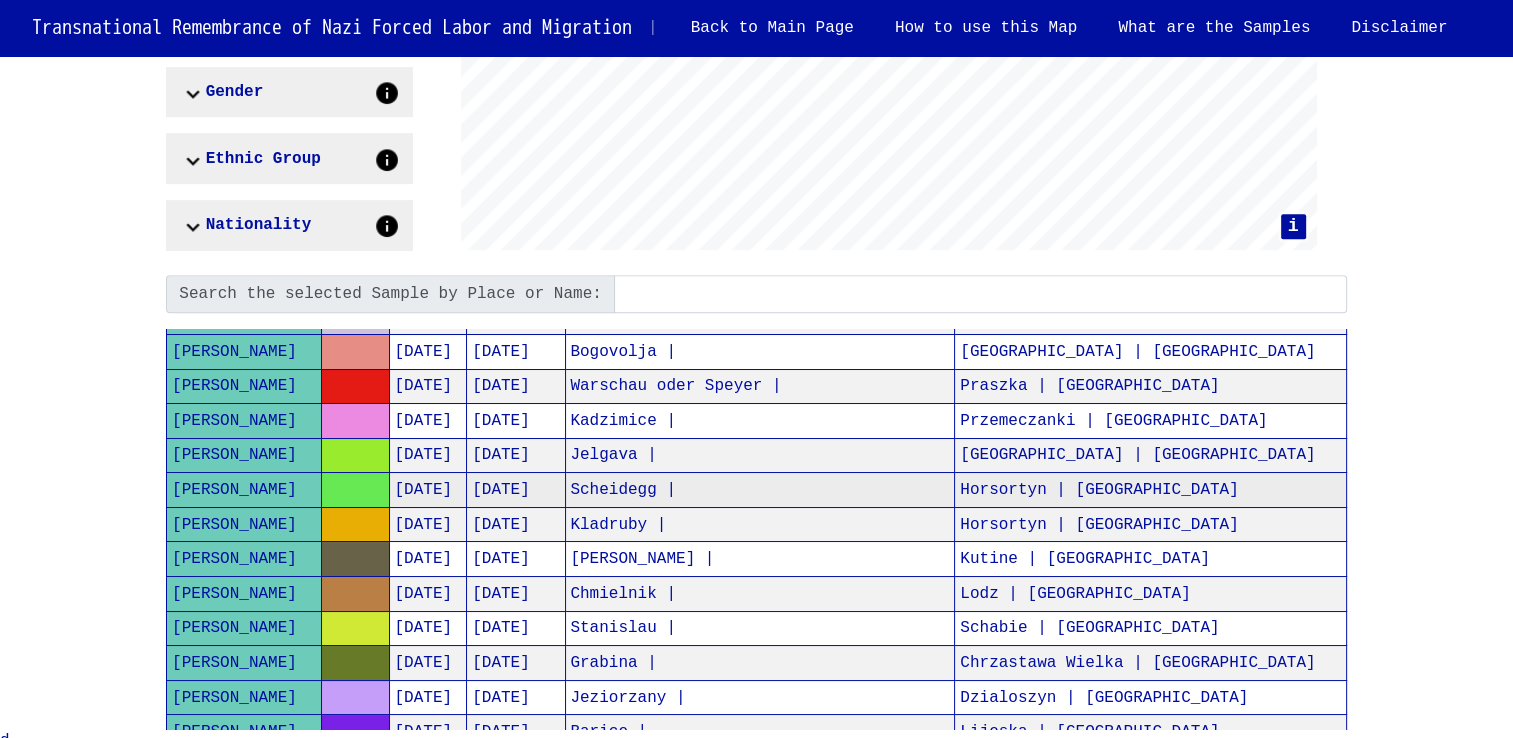 scroll, scrollTop: 0, scrollLeft: 0, axis: both 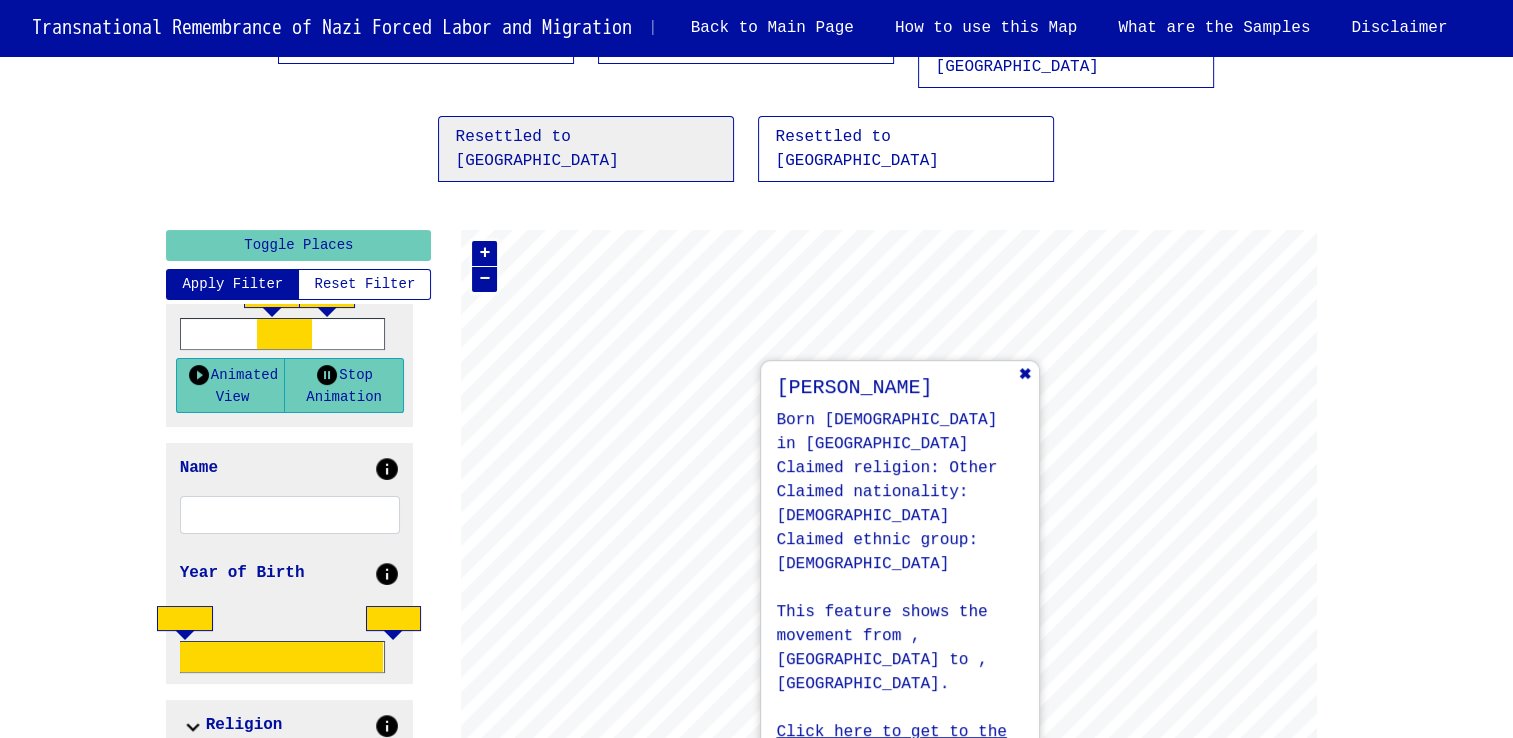 click on "Transnational Remembrance of Nazi Forced Labor and Migration
|
Back to Main Page
How to use this Map
What are the Samples
Disclaimer
Interactive Map Disclaimer
×
× × ×" at bounding box center [756, 659] 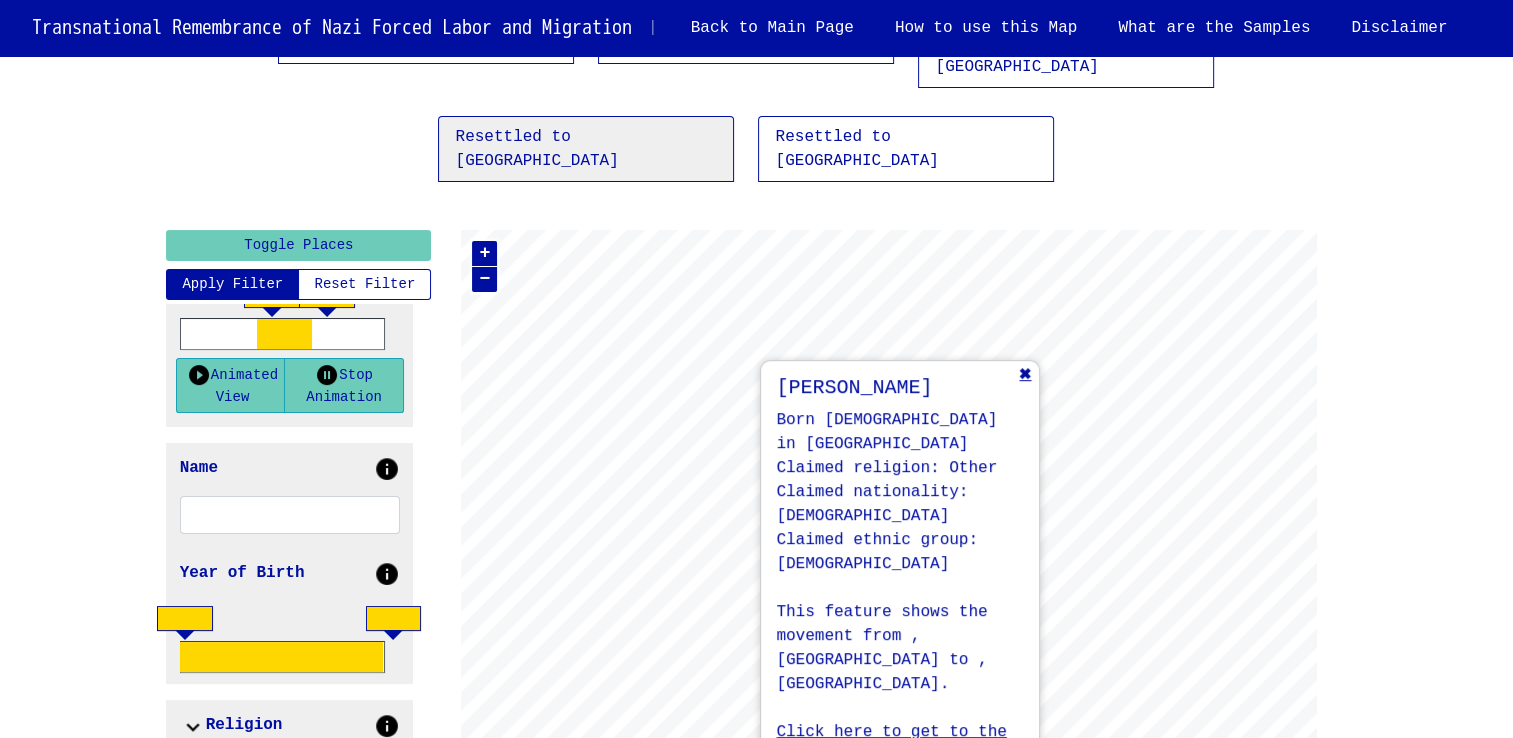 click at bounding box center [1025, 375] 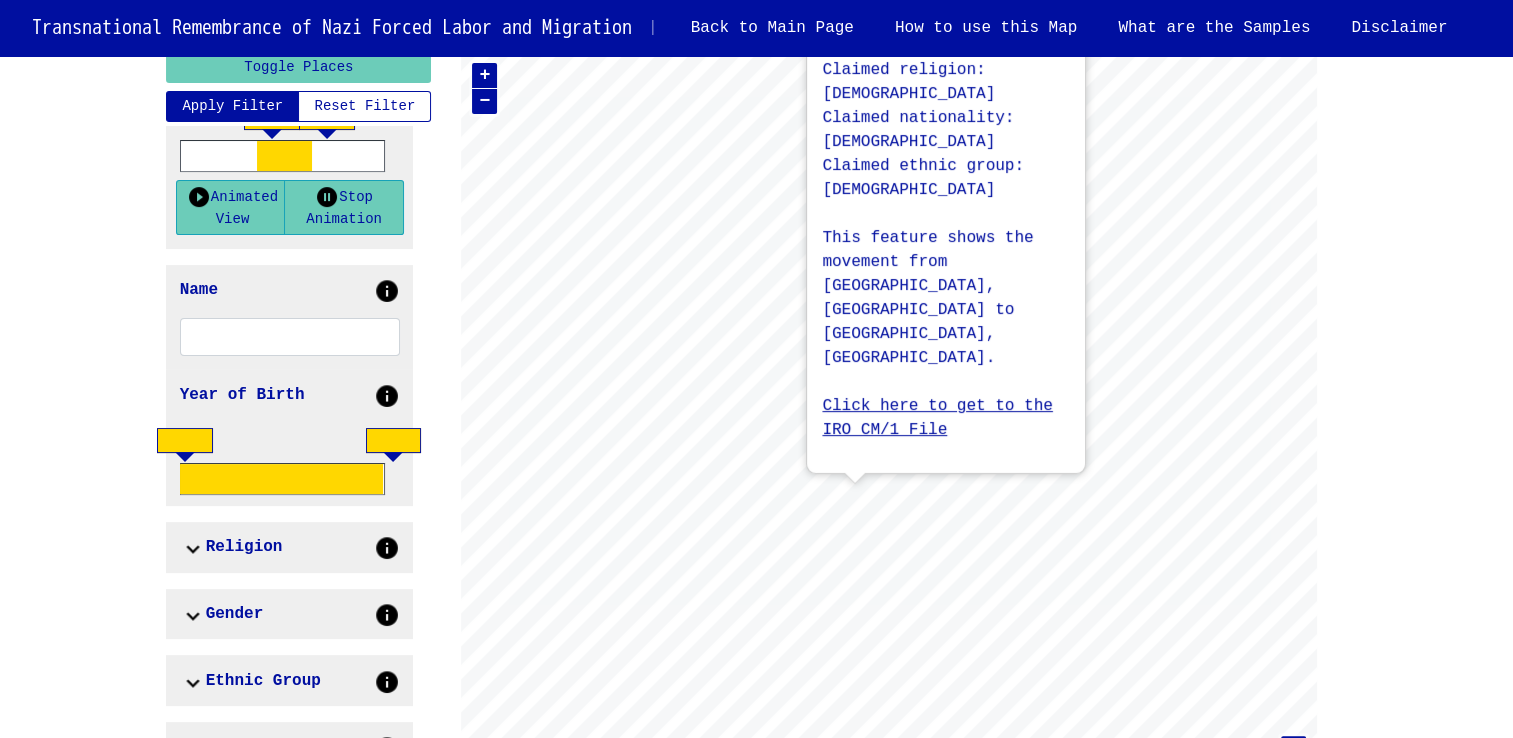 scroll, scrollTop: 434, scrollLeft: 0, axis: vertical 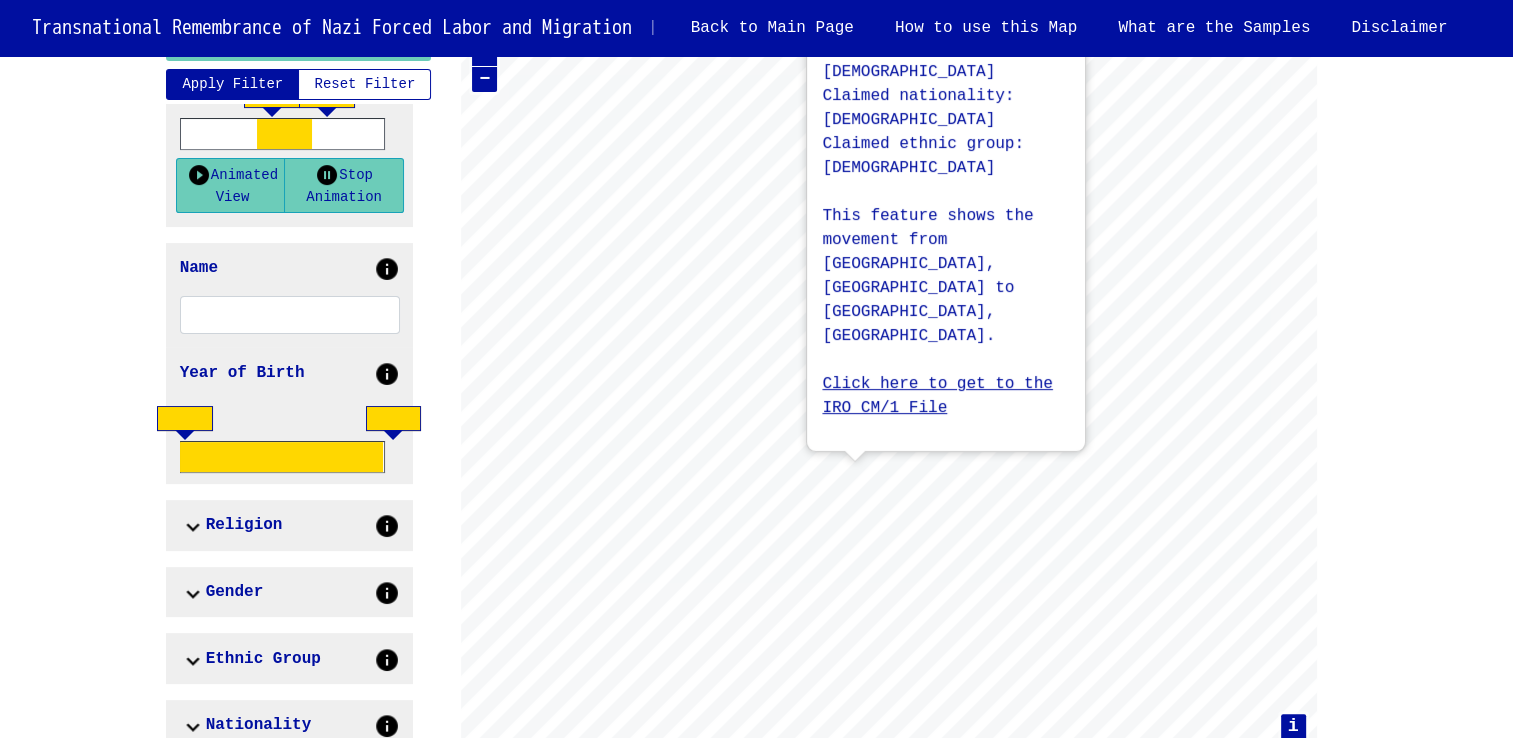 click at bounding box center (193, 526) 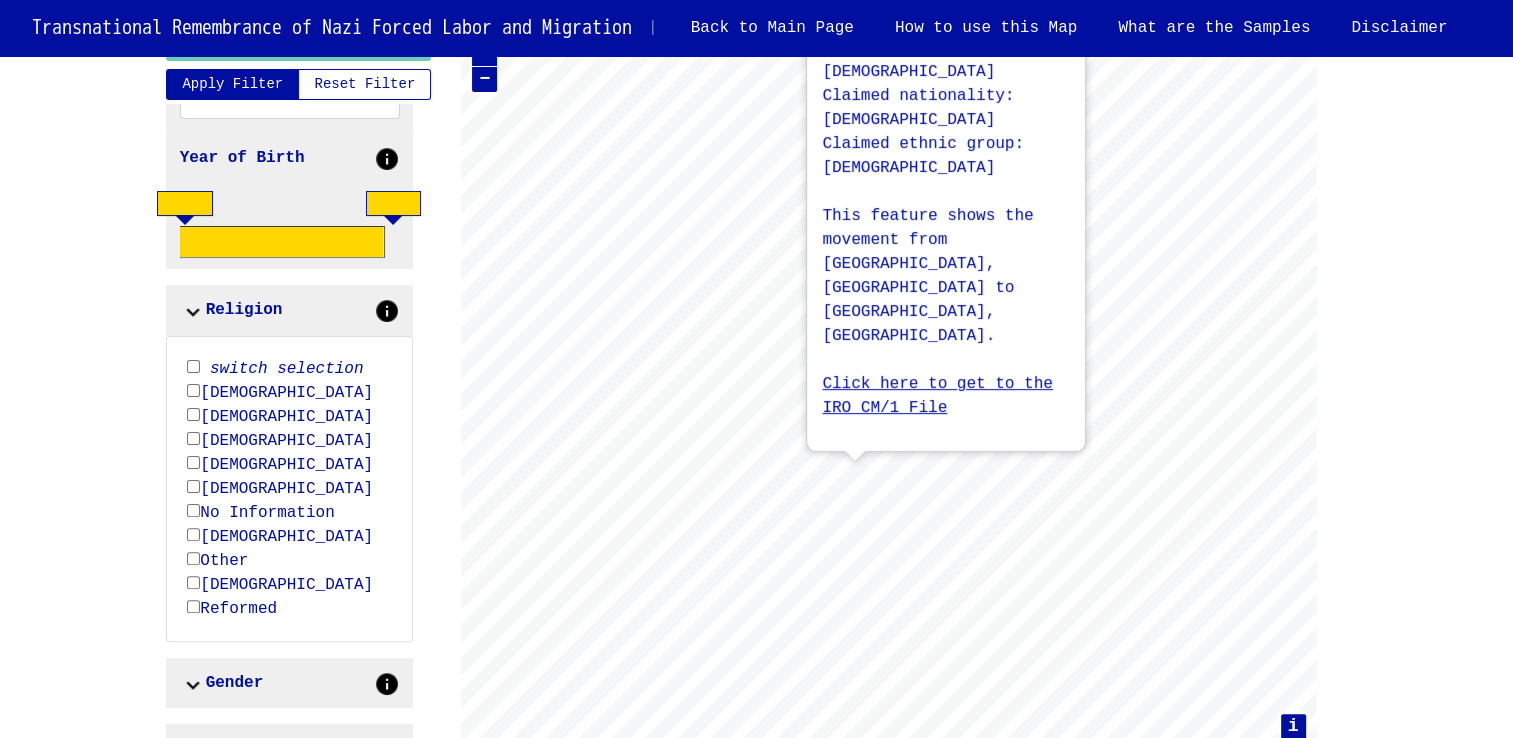 scroll, scrollTop: 300, scrollLeft: 0, axis: vertical 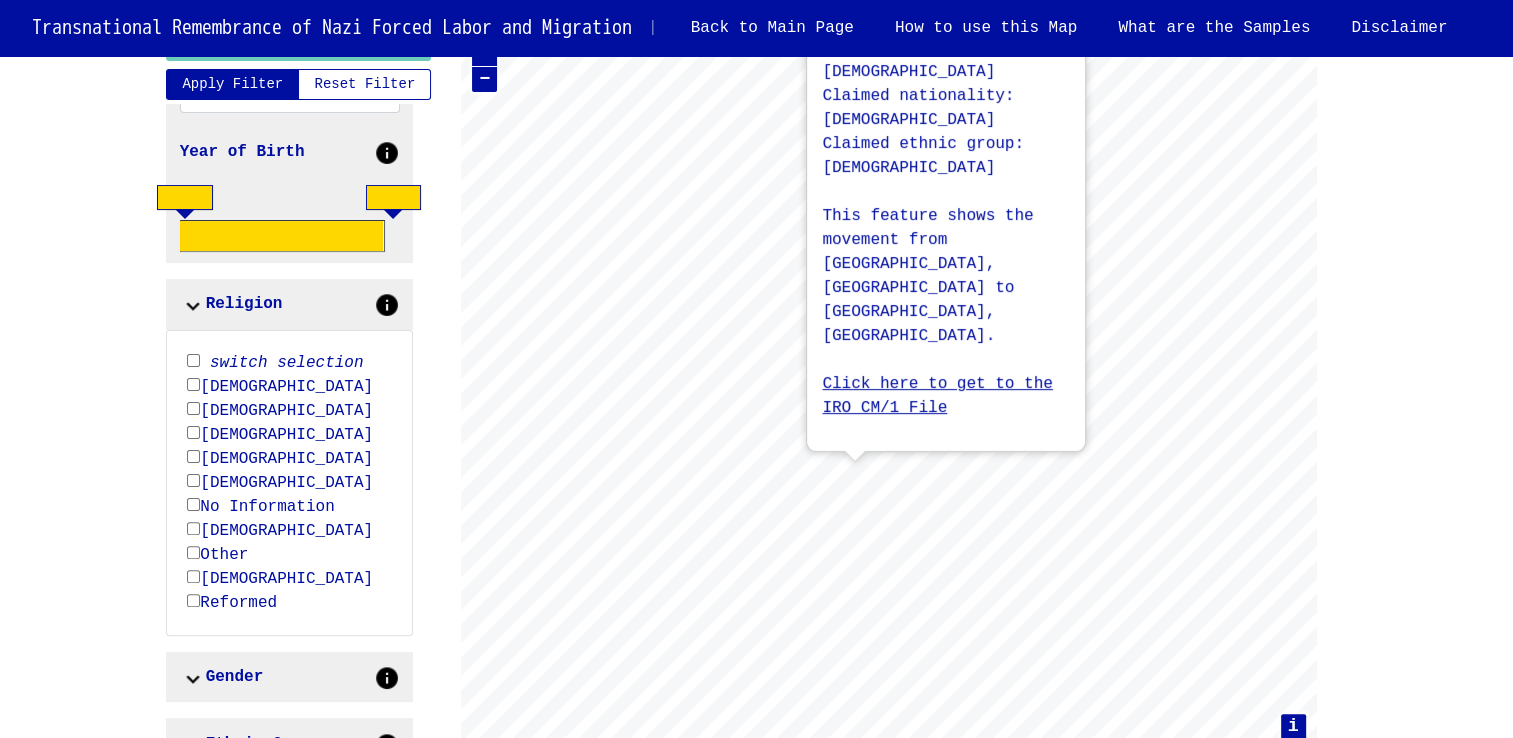 click on "switch selection
[DEMOGRAPHIC_DATA] Catholic  [DEMOGRAPHIC_DATA]  Jewish  Lutheran  No Information  [DEMOGRAPHIC_DATA]  Other  [DEMOGRAPHIC_DATA]  Reformed" at bounding box center [289, 483] 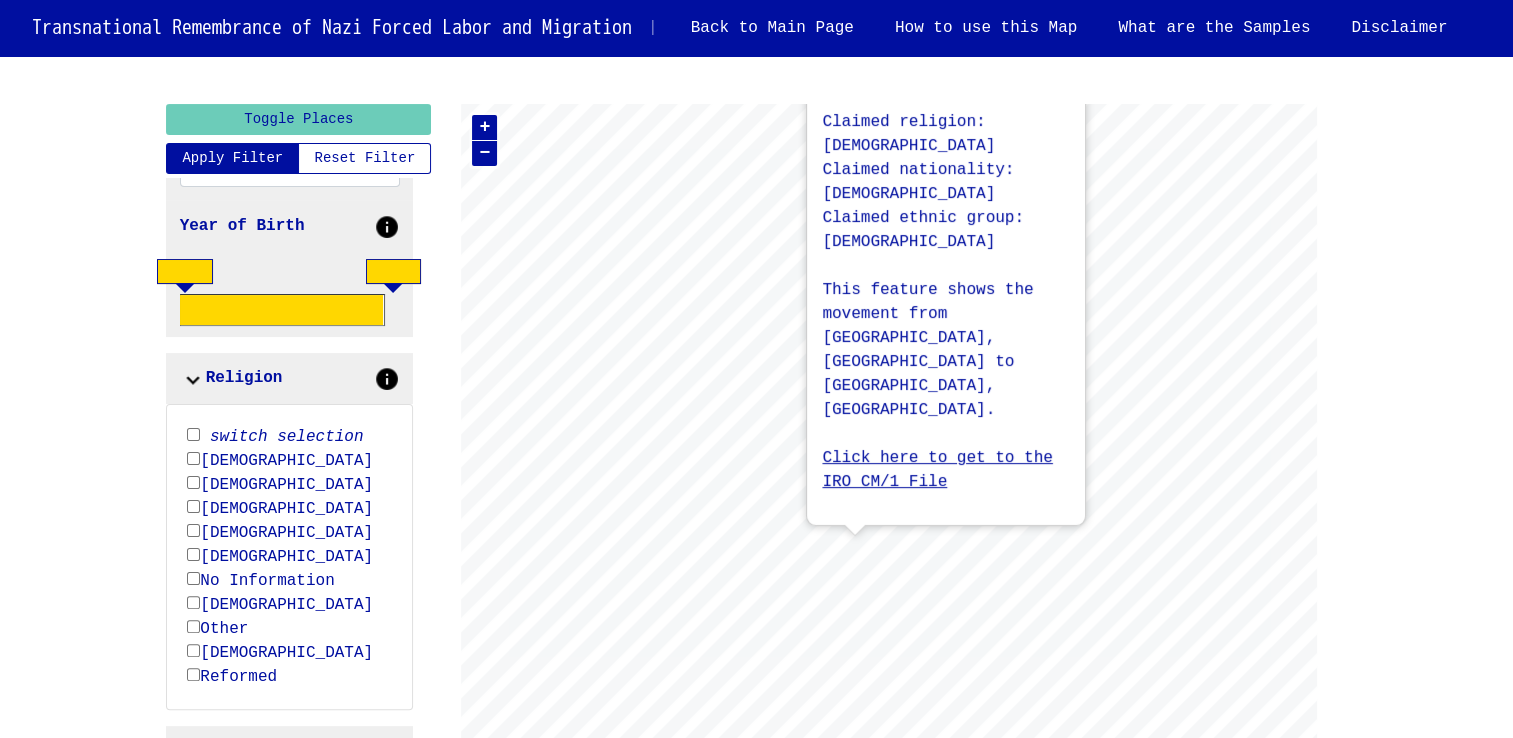 scroll, scrollTop: 334, scrollLeft: 0, axis: vertical 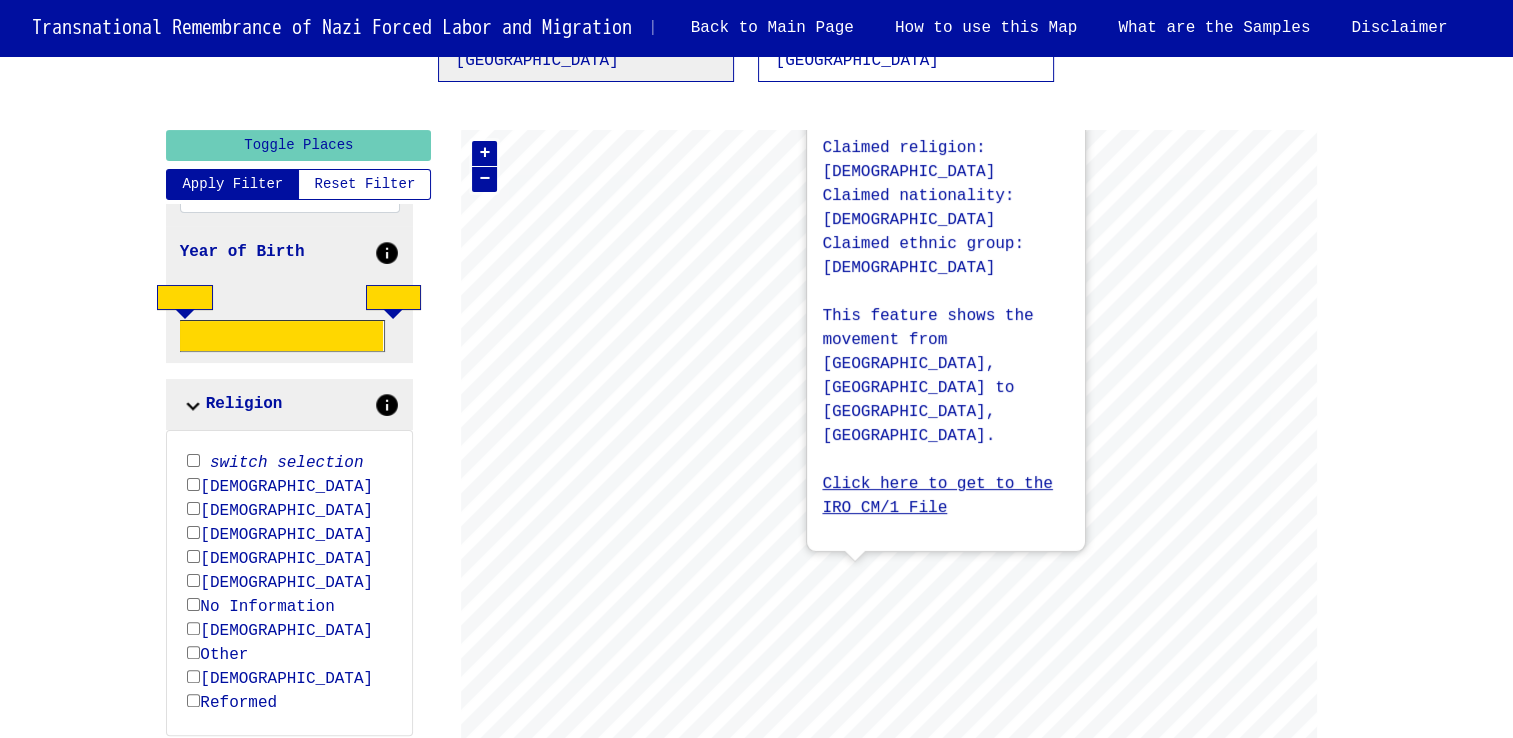 click at bounding box center (1071, 31) 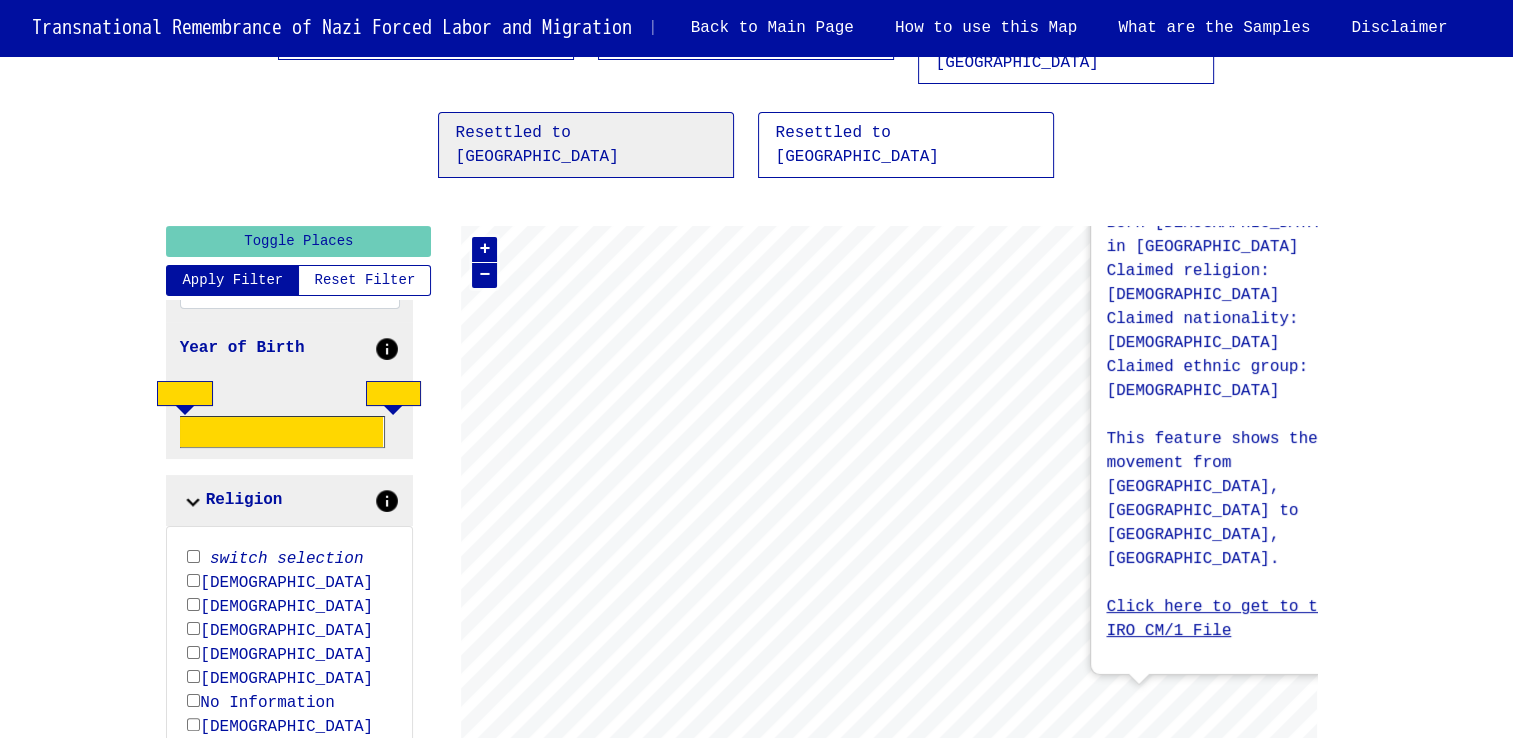 scroll, scrollTop: 234, scrollLeft: 0, axis: vertical 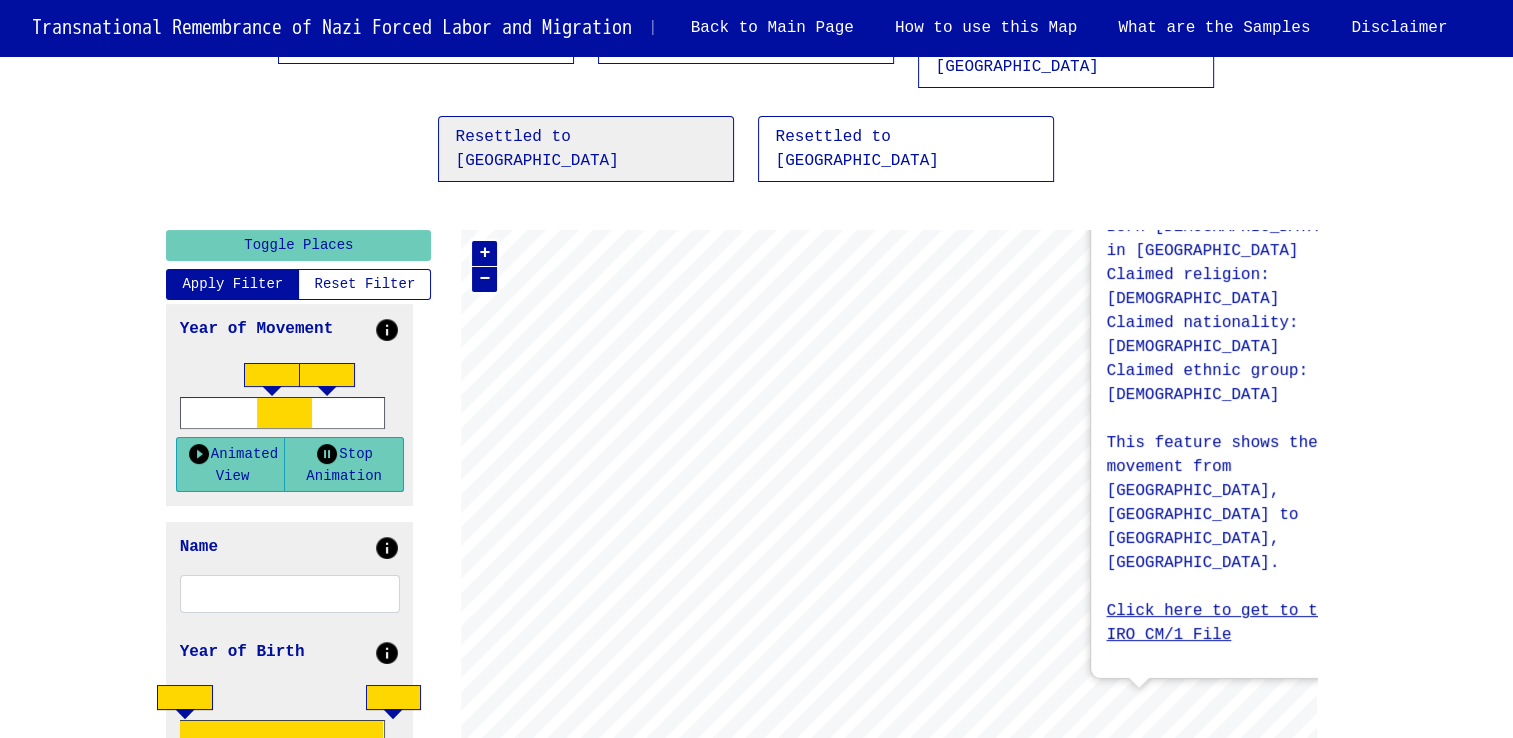 click on "Apply Filter" at bounding box center [232, 284] 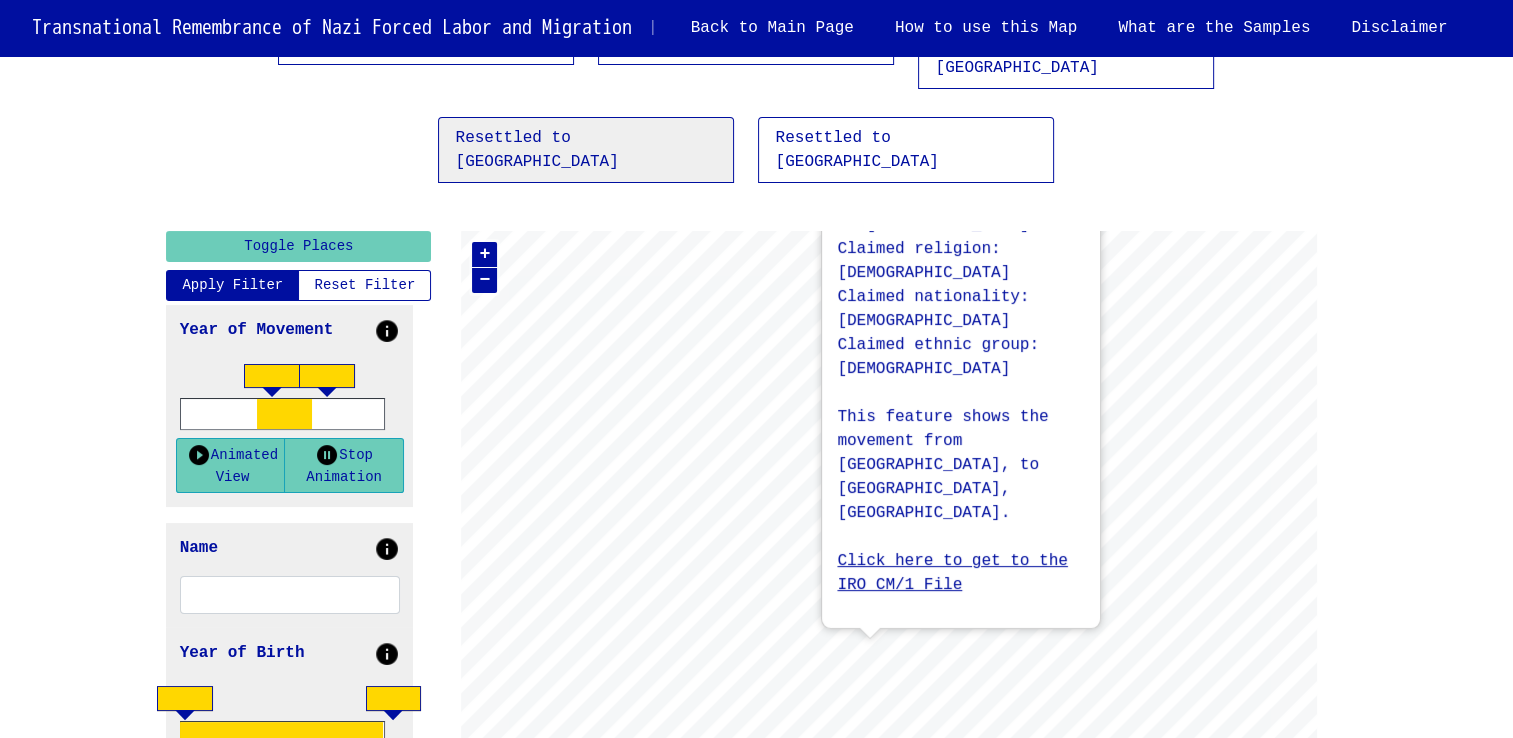 scroll, scrollTop: 234, scrollLeft: 0, axis: vertical 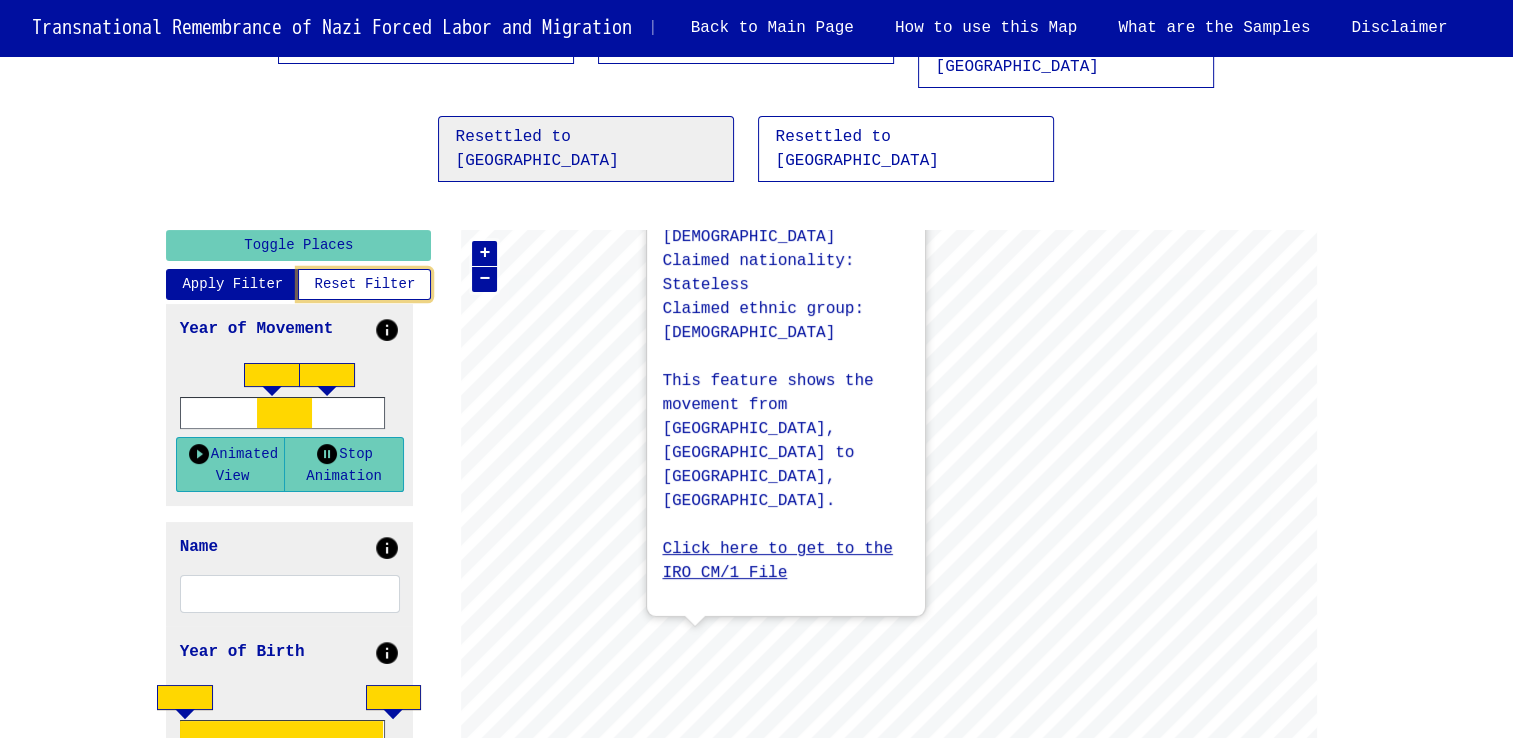 click on "Reset Filter" at bounding box center (364, 284) 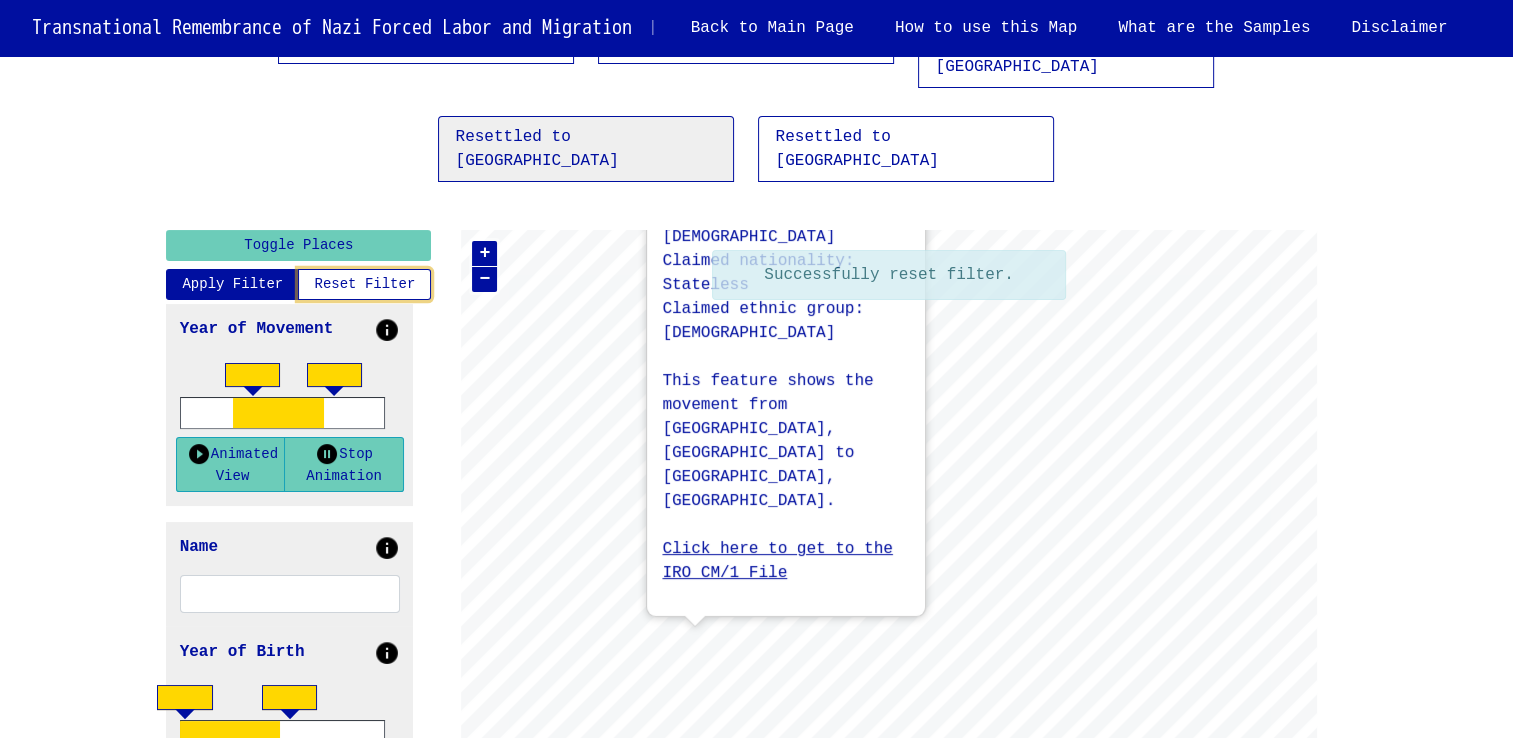 click on "Reset Filter" at bounding box center [364, 284] 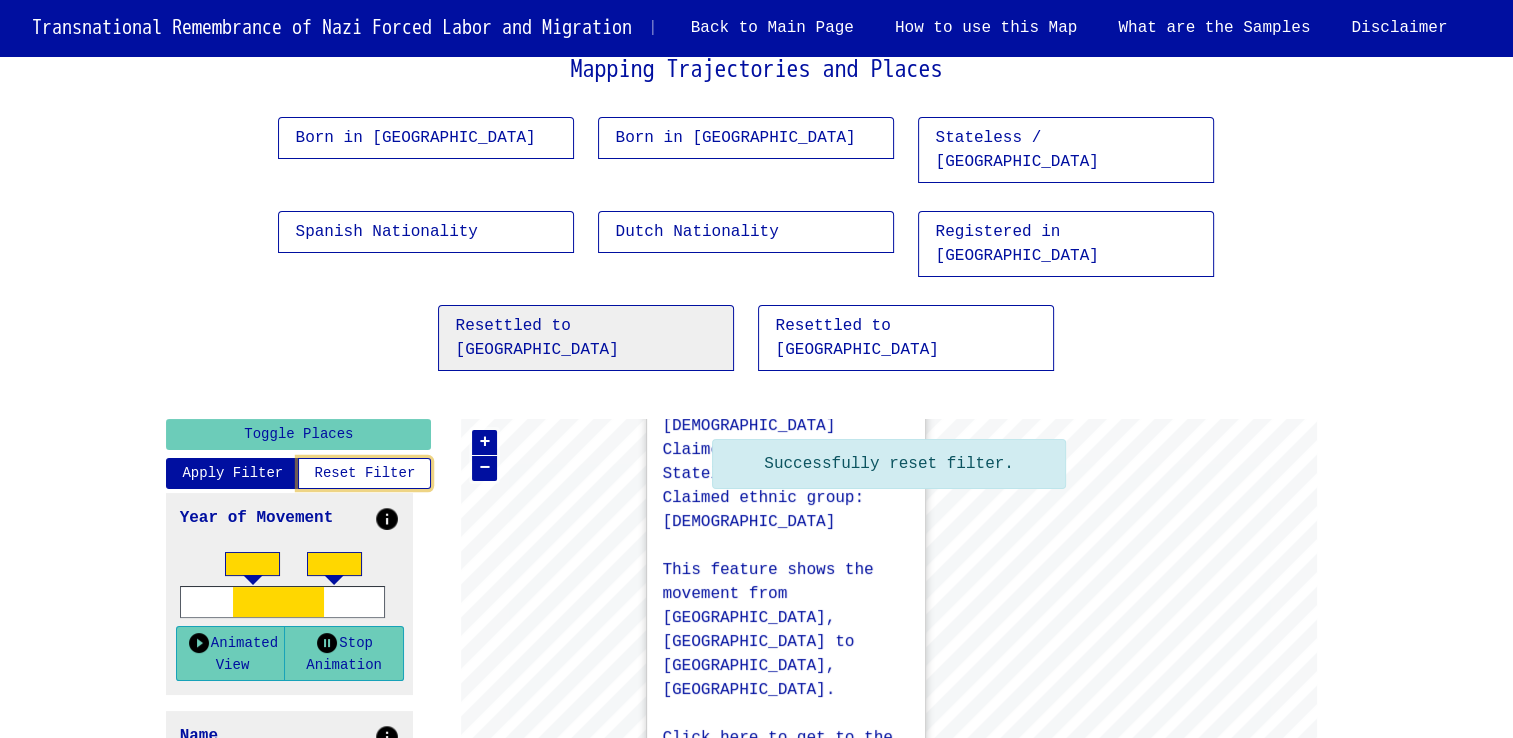 scroll, scrollTop: 34, scrollLeft: 0, axis: vertical 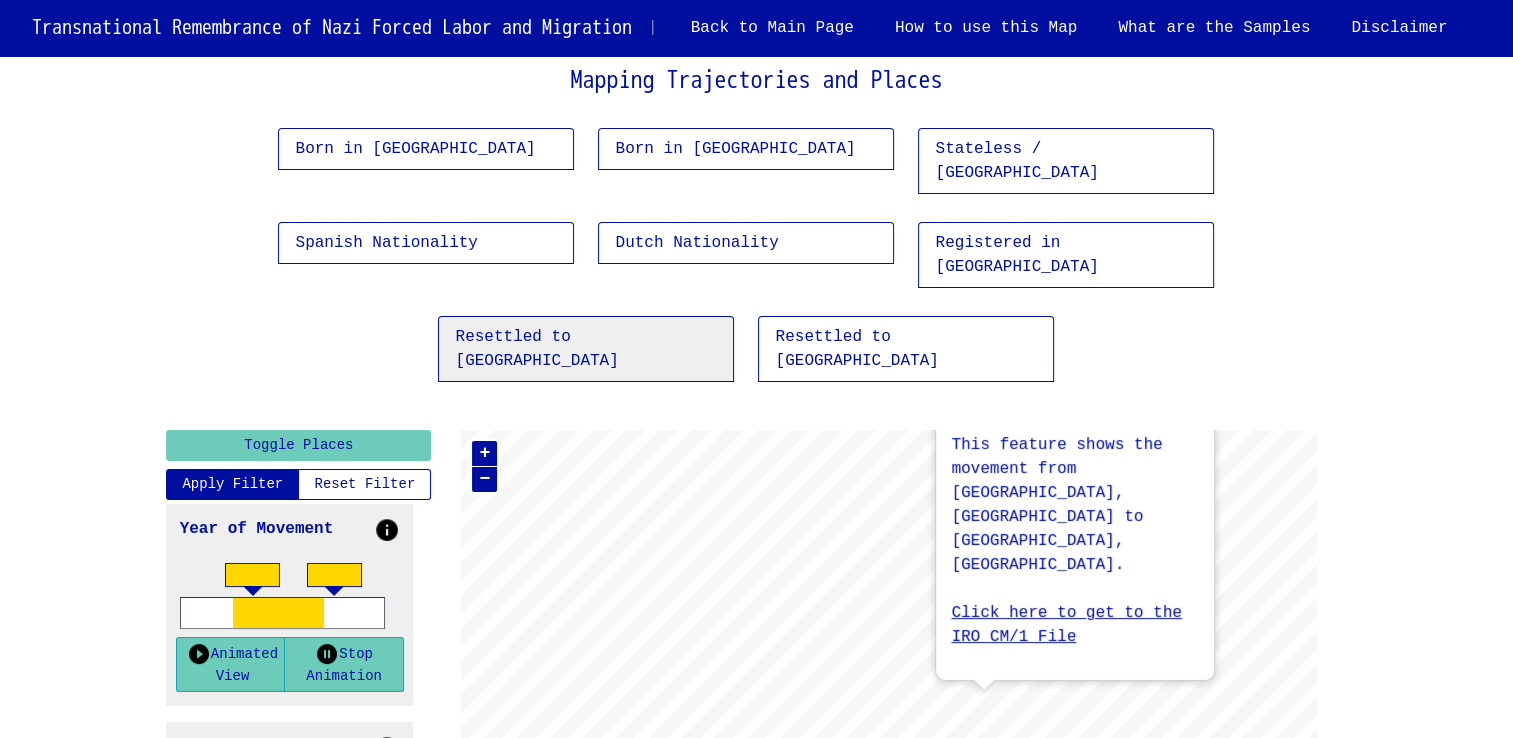 click on "Transnational Remembrance of Nazi Forced Labor and Migration
|
Back to Main Page
How to use this Map
What are the Samples
Disclaimer
Interactive Map Disclaimer
×
× × ×" at bounding box center [756, 859] 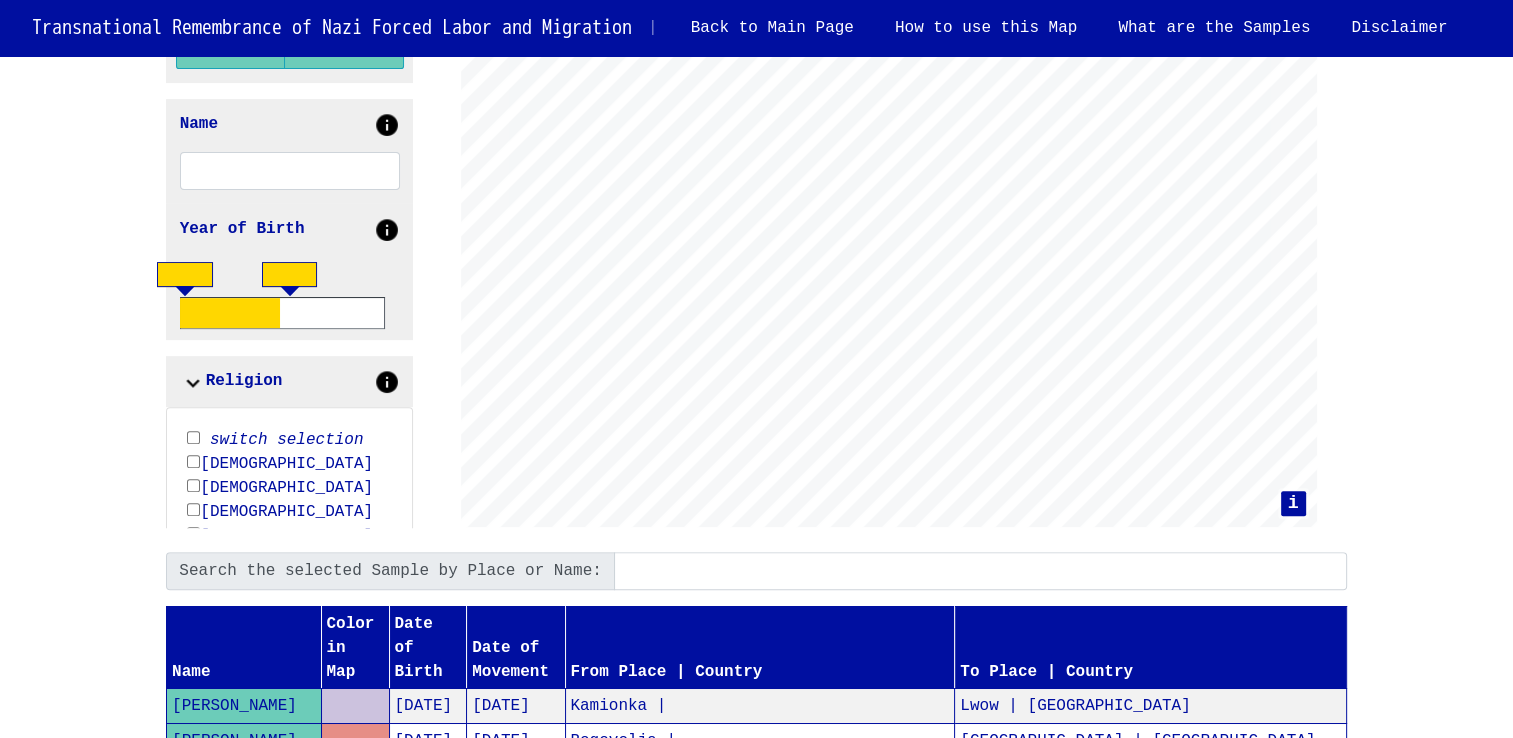 scroll, scrollTop: 434, scrollLeft: 0, axis: vertical 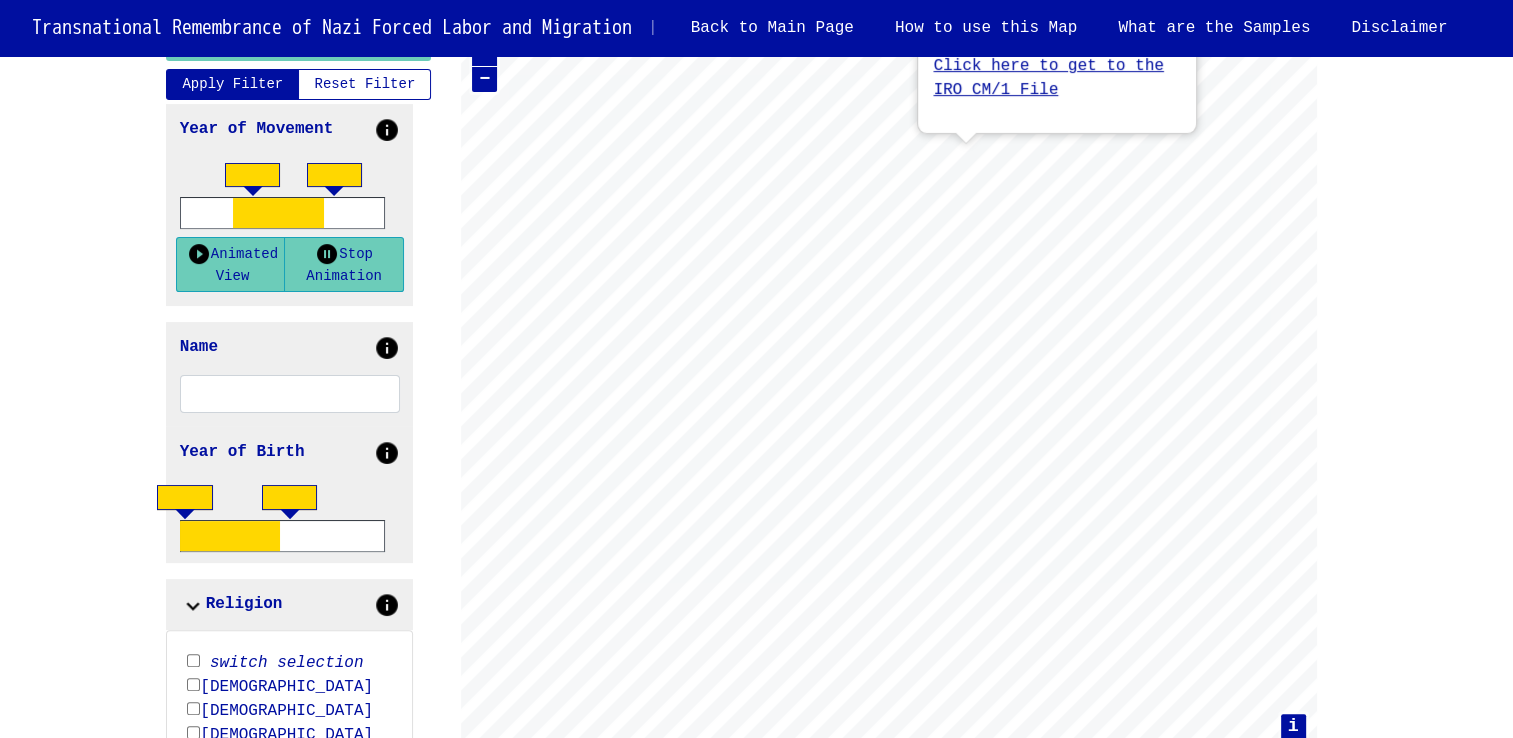 click at bounding box center [193, 605] 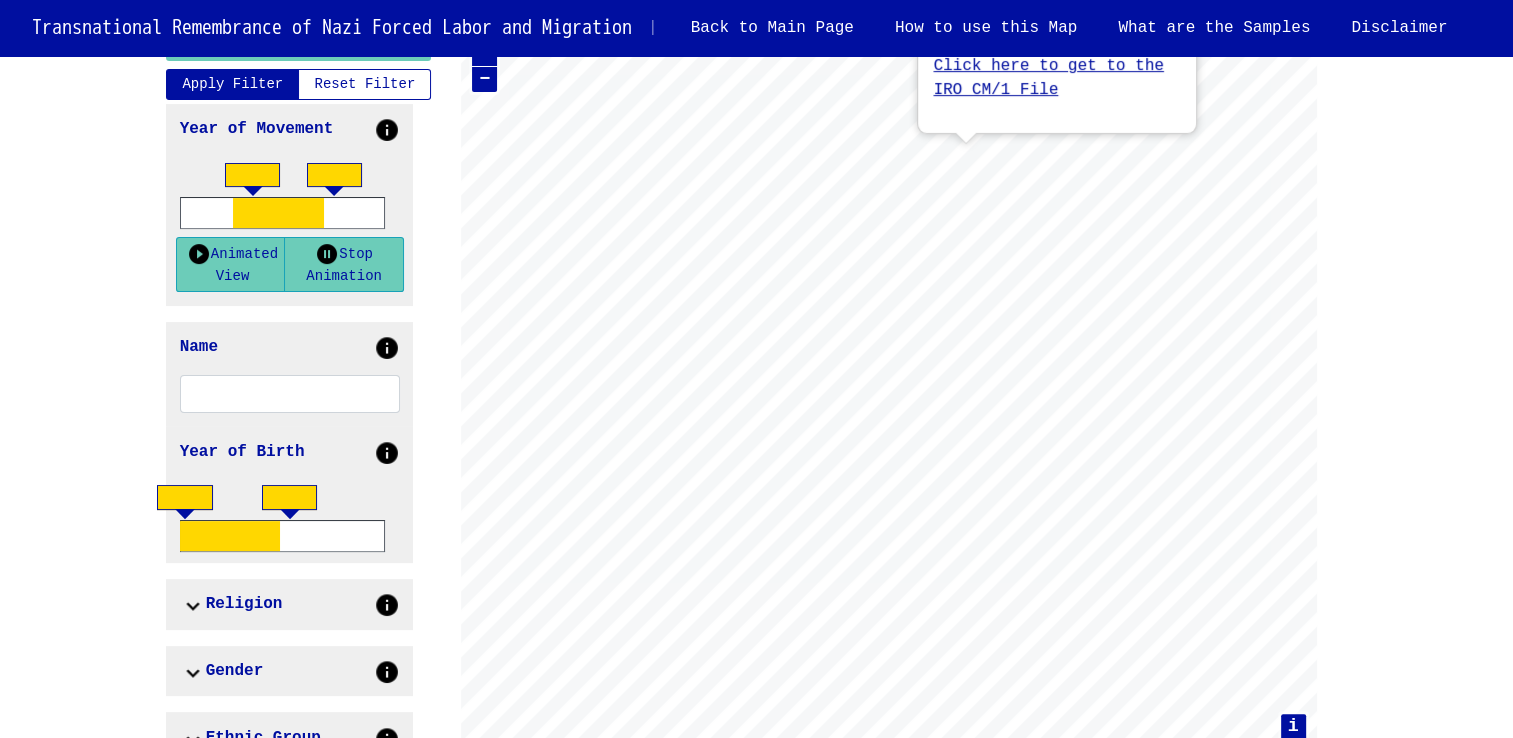 click at bounding box center [193, 605] 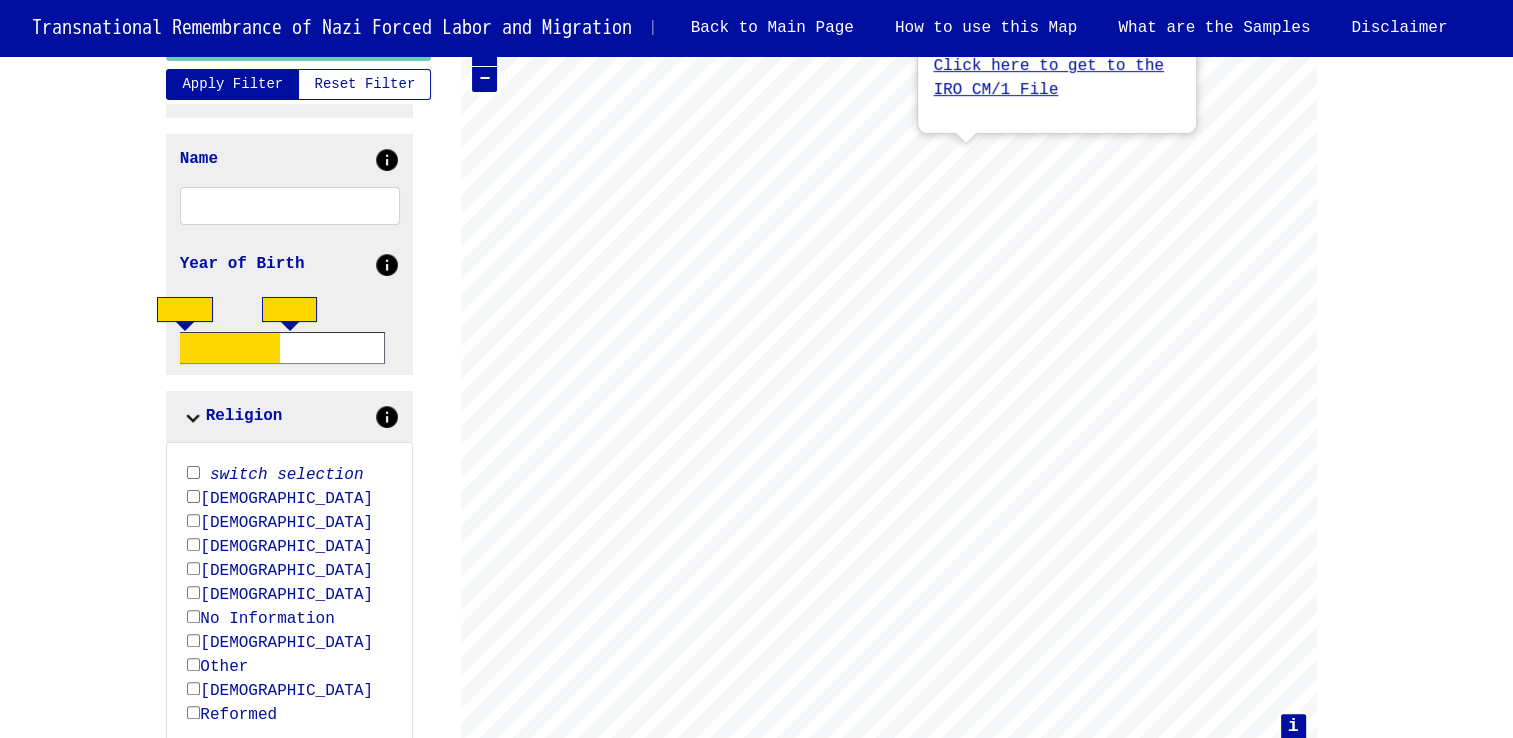 scroll, scrollTop: 200, scrollLeft: 0, axis: vertical 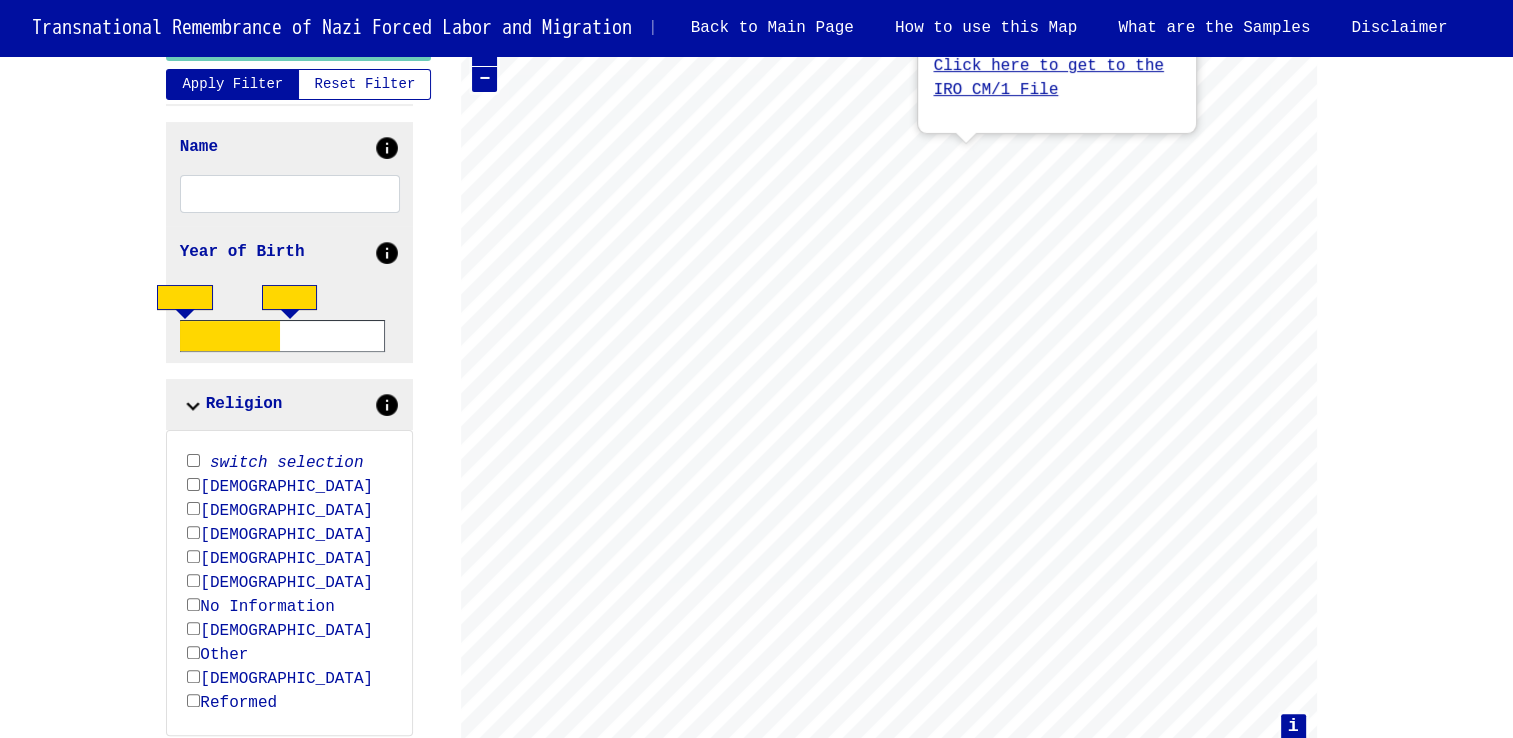 click on "Catholic  [DEMOGRAPHIC_DATA]  [DEMOGRAPHIC_DATA]  Jewish  Lutheran  No Information  [DEMOGRAPHIC_DATA]  Other  [DEMOGRAPHIC_DATA]  Reformed" at bounding box center [289, 595] 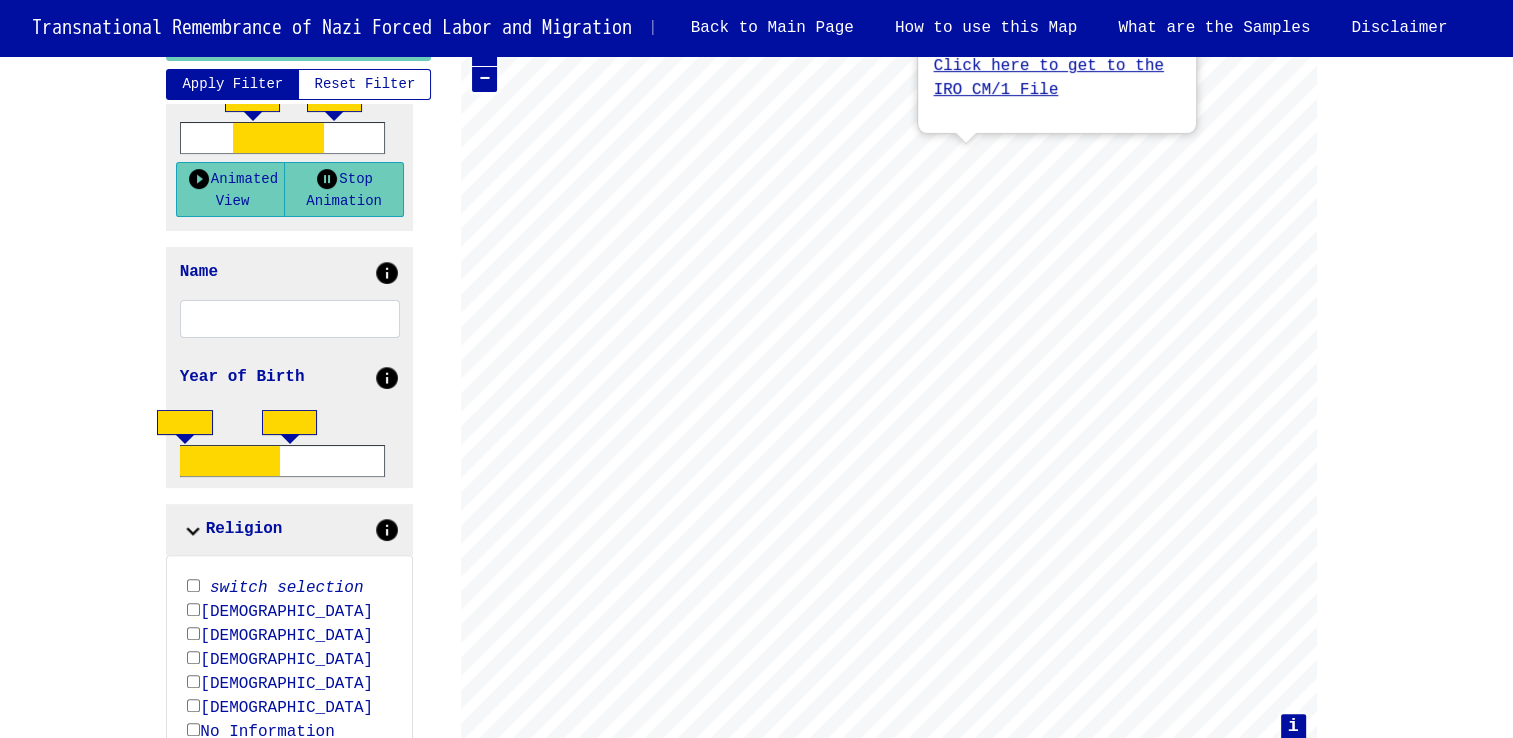 scroll, scrollTop: 0, scrollLeft: 0, axis: both 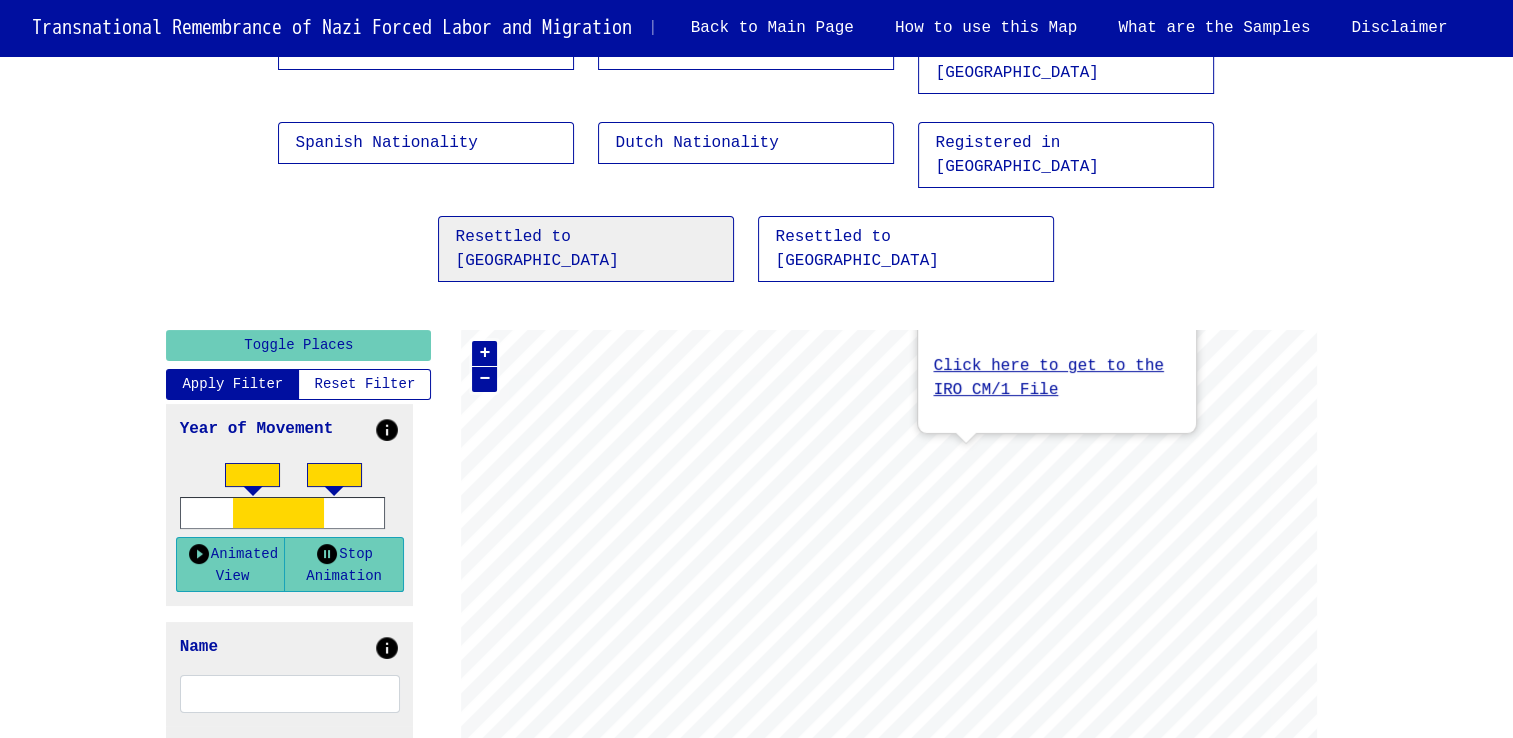 click on "Apply Filter" at bounding box center [232, 384] 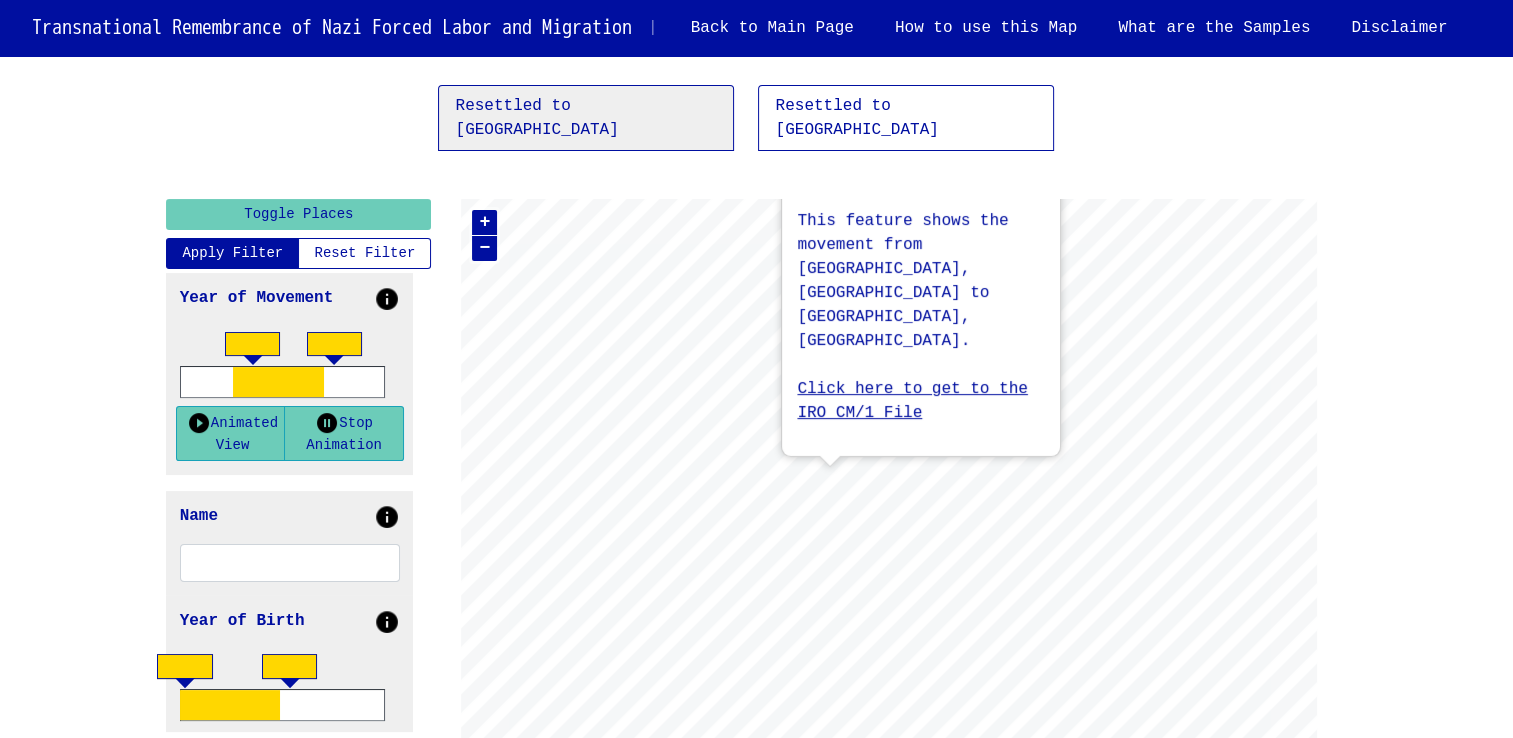 scroll, scrollTop: 434, scrollLeft: 0, axis: vertical 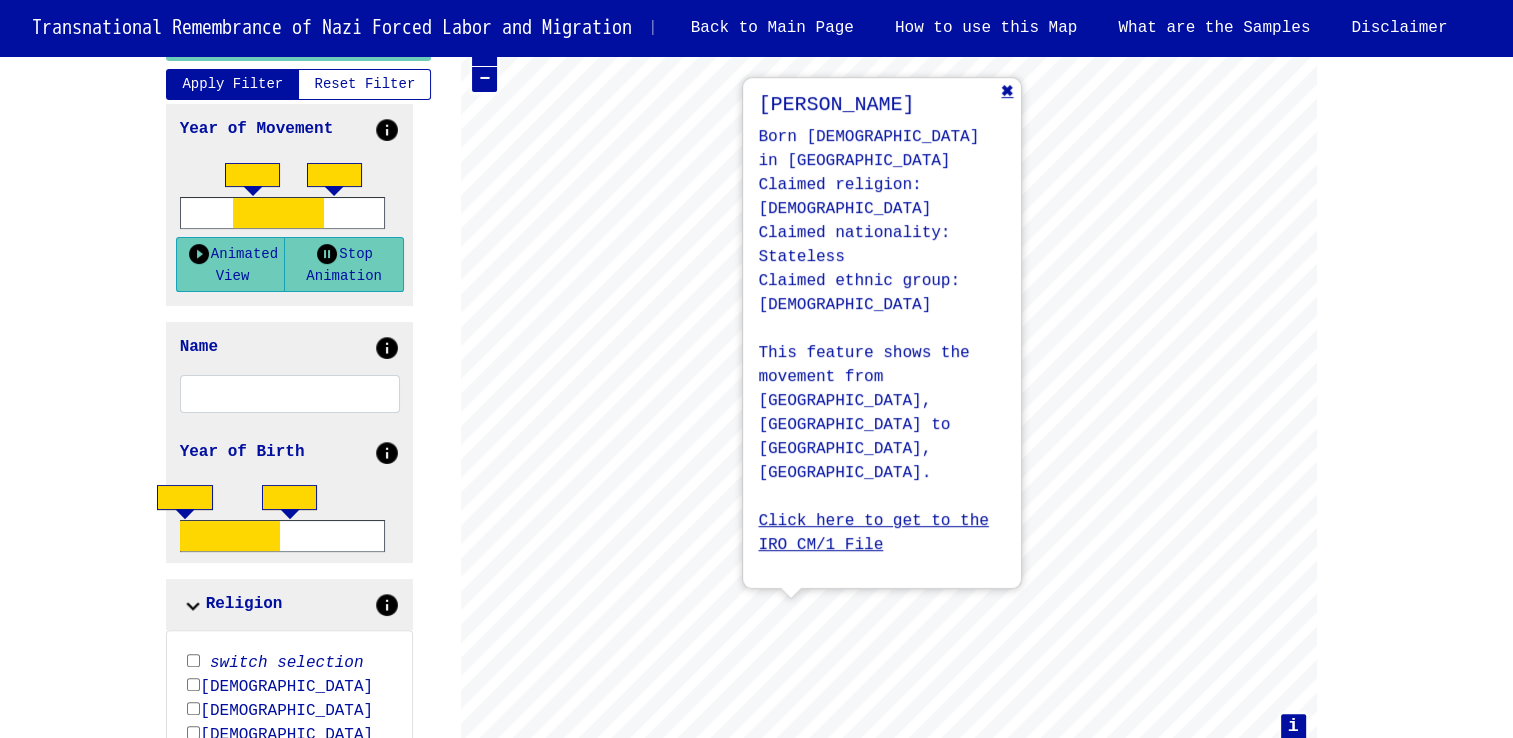 click at bounding box center [1007, 92] 